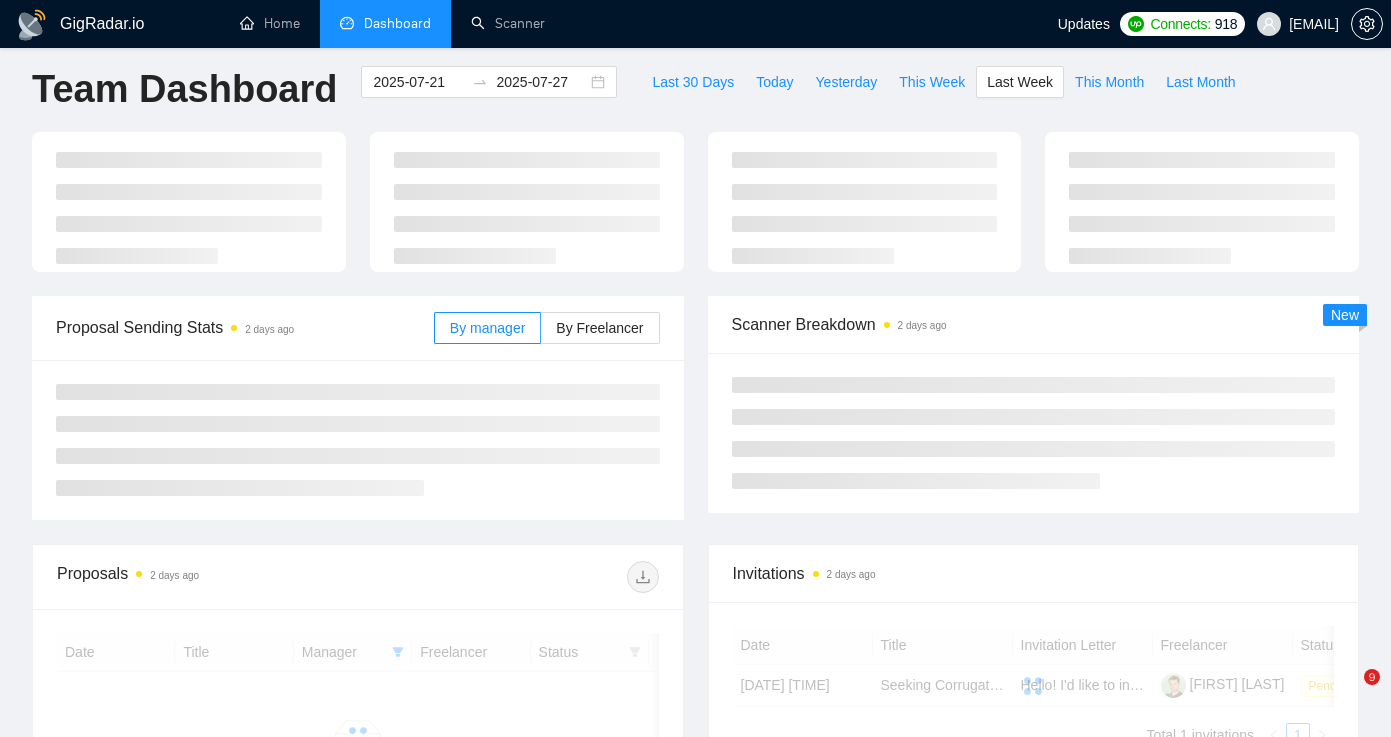 scroll, scrollTop: 18, scrollLeft: 0, axis: vertical 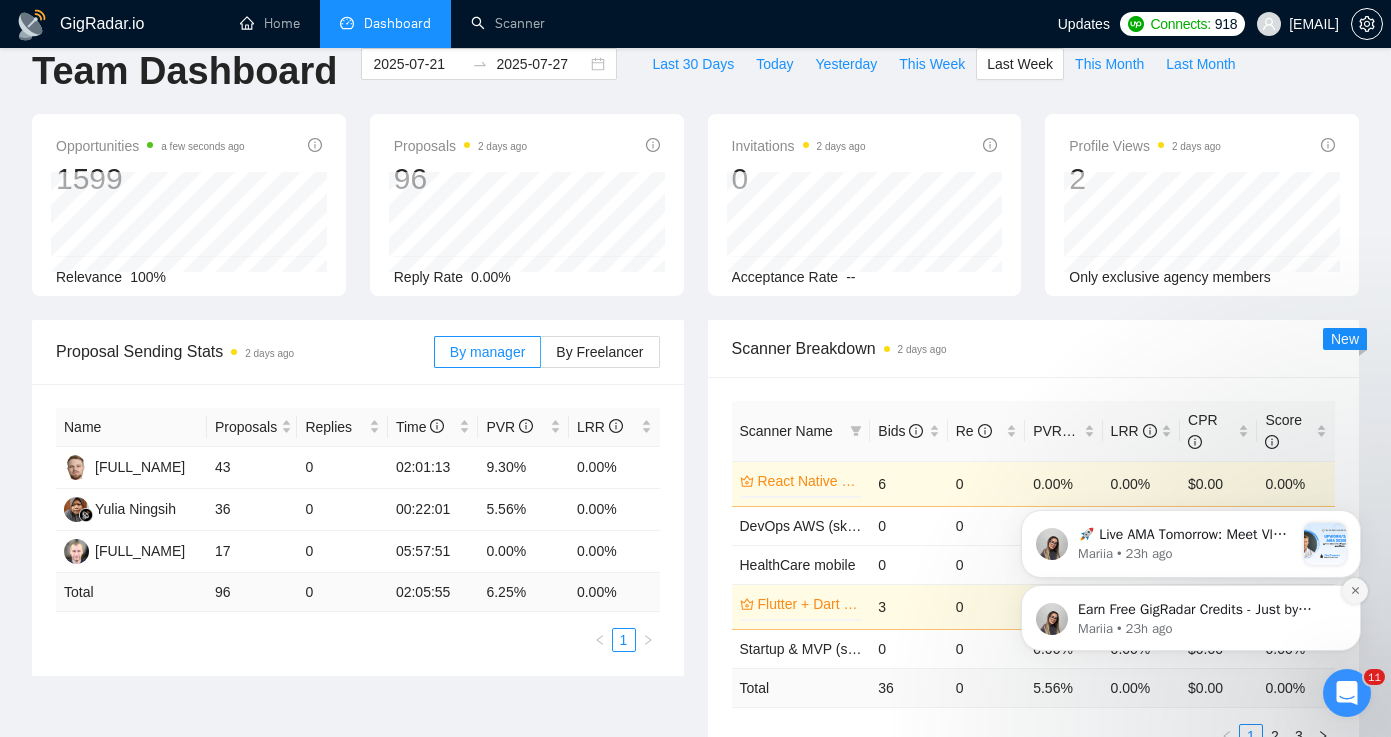 click 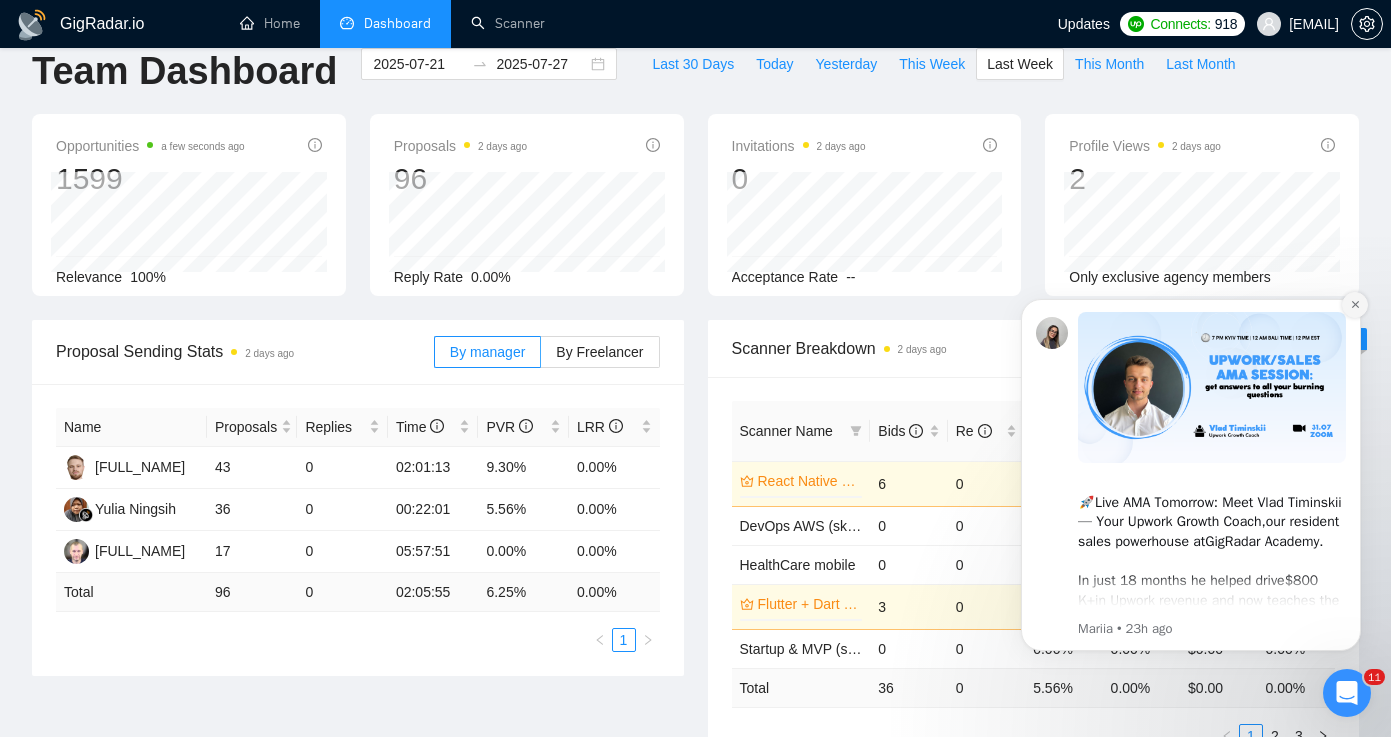 click 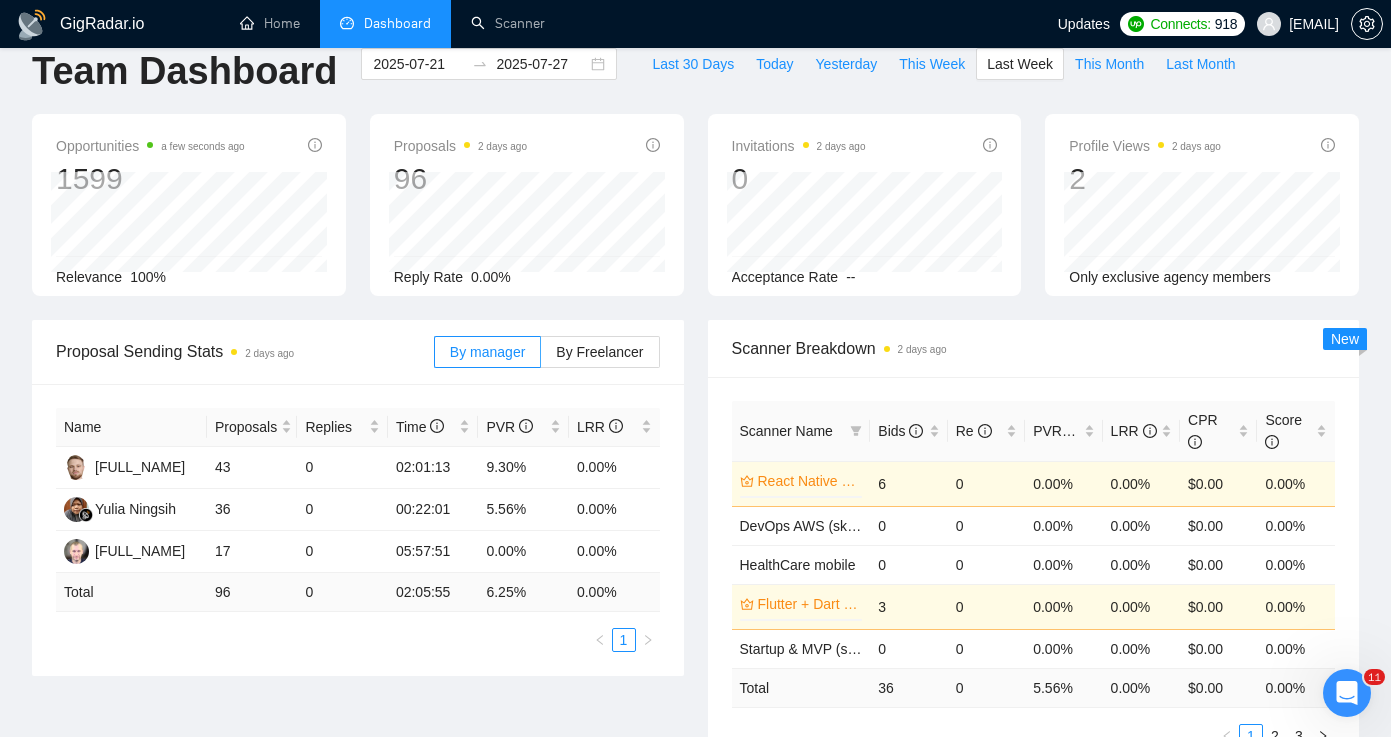 click at bounding box center (1347, 693) 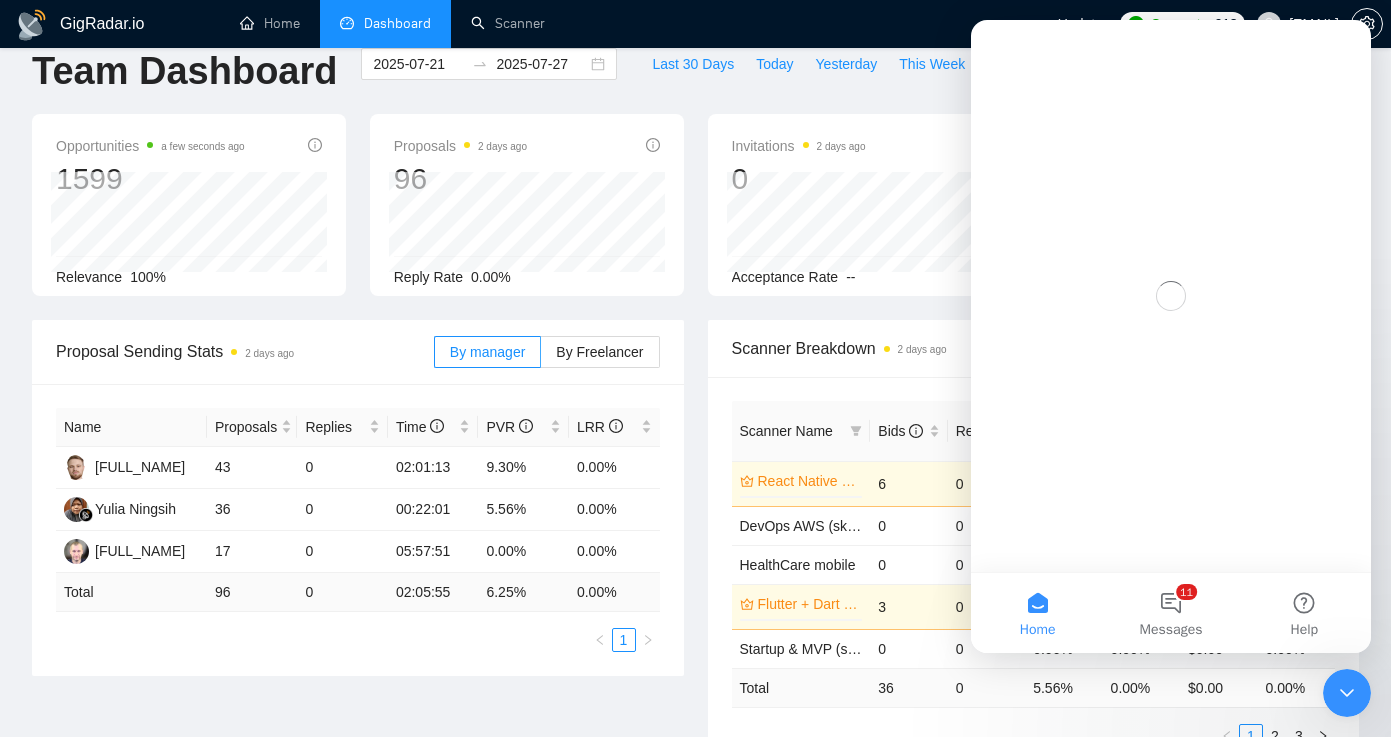 scroll, scrollTop: 0, scrollLeft: 0, axis: both 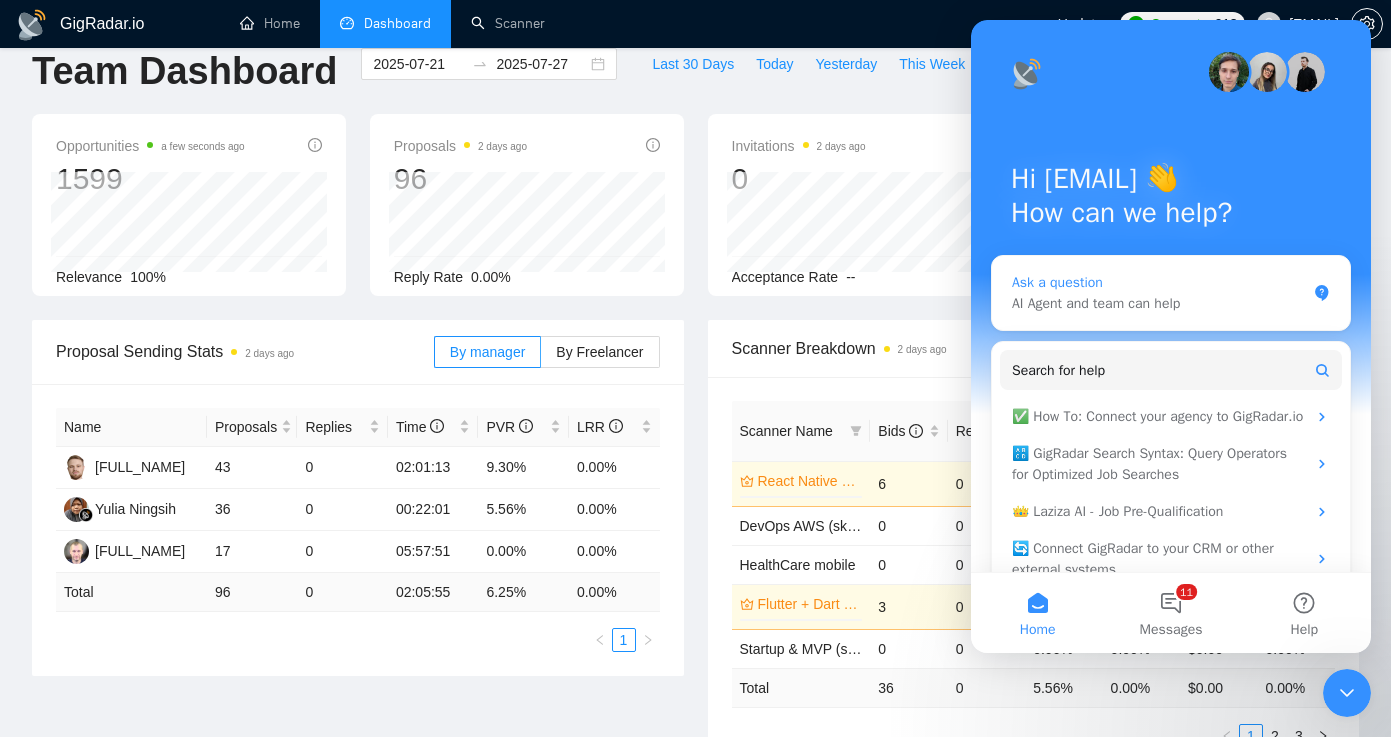 click on "AI Agent and team can help" at bounding box center (1159, 303) 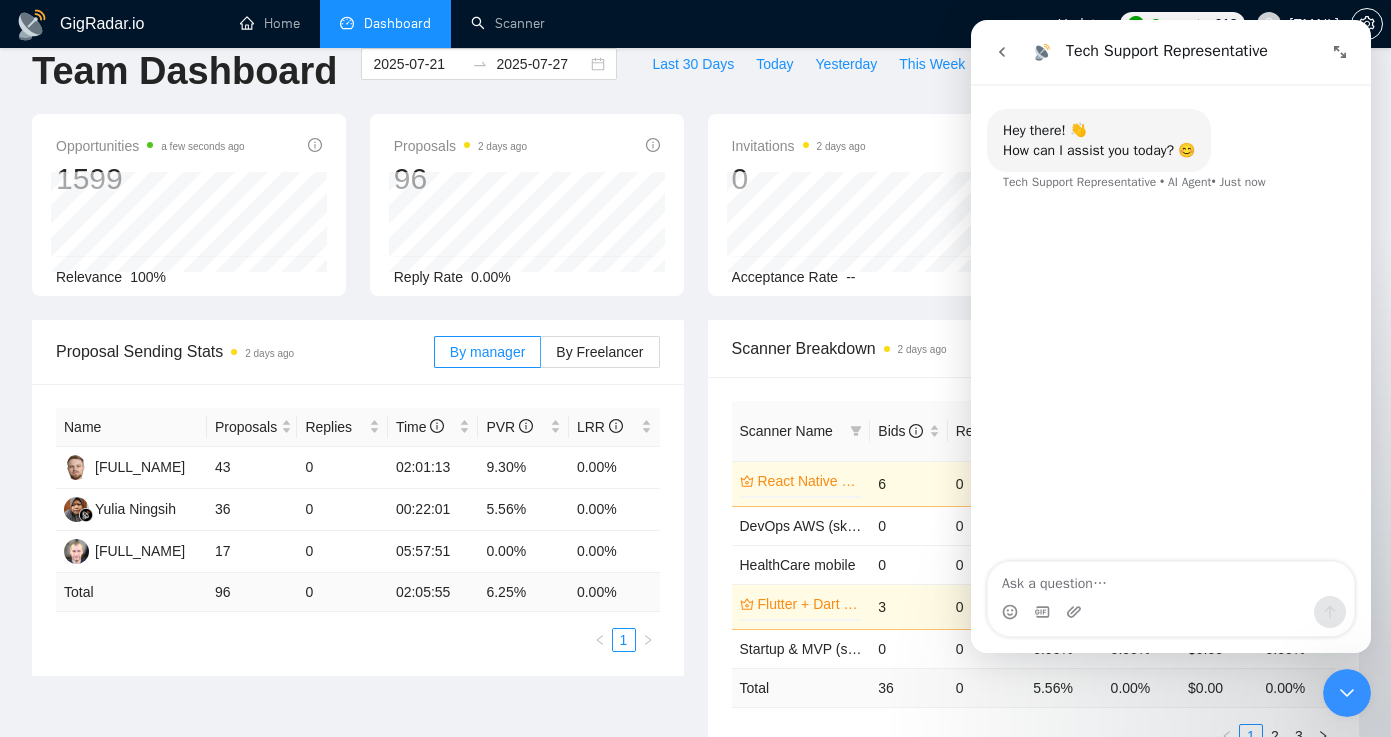 click at bounding box center [1171, 579] 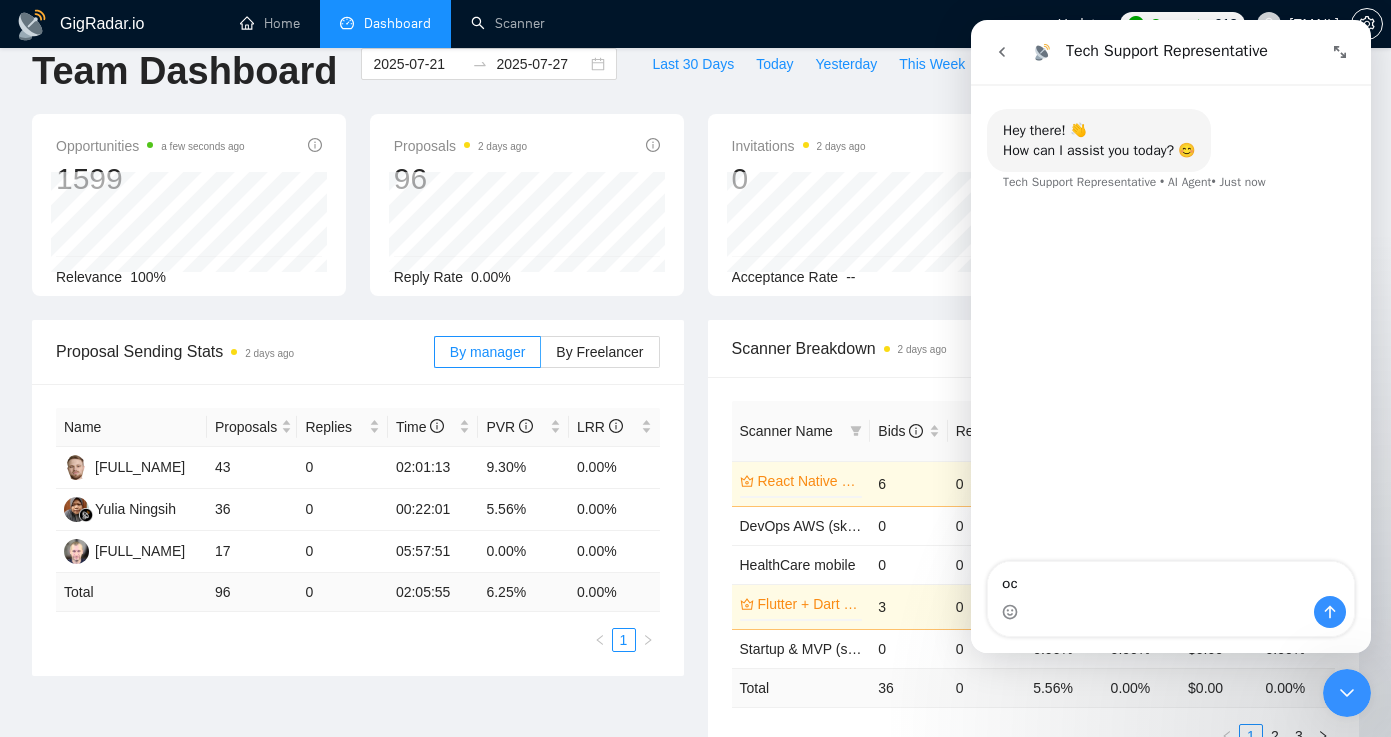 type on "о" 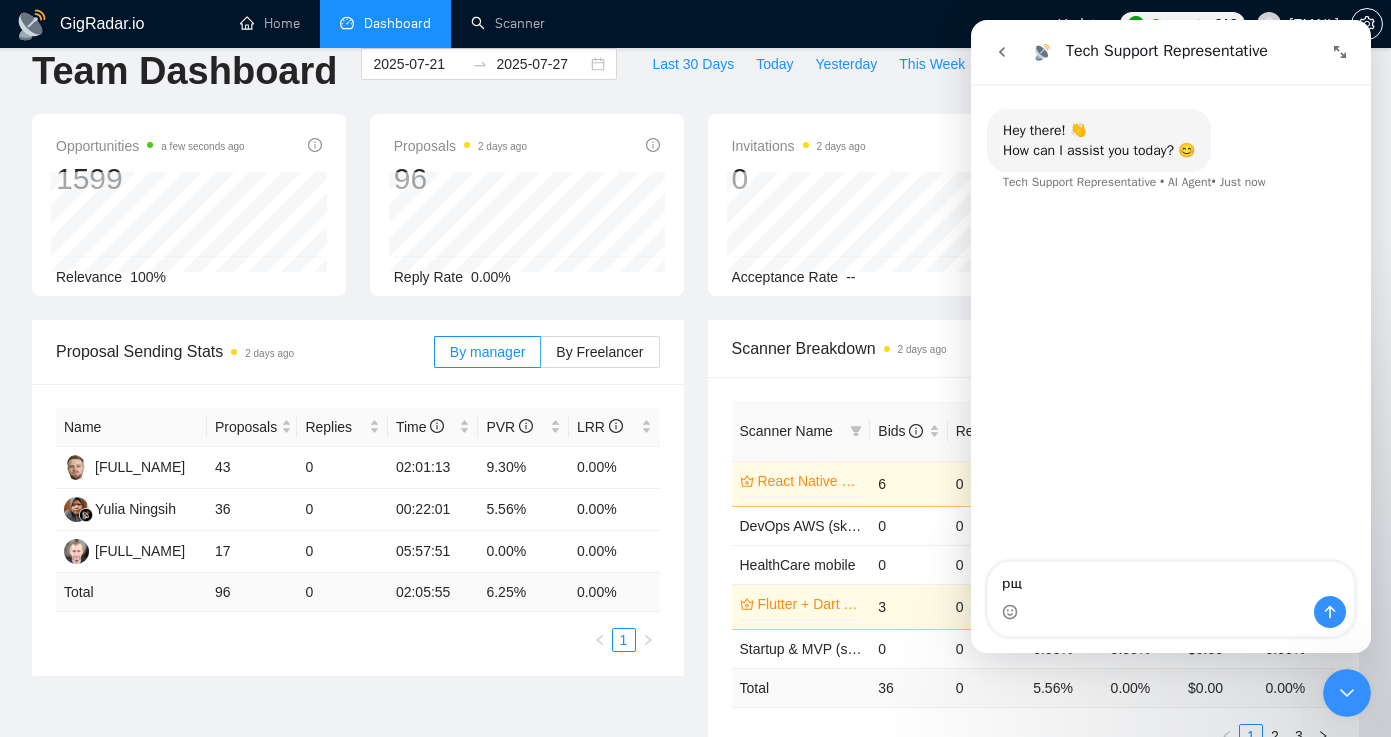 type on "р" 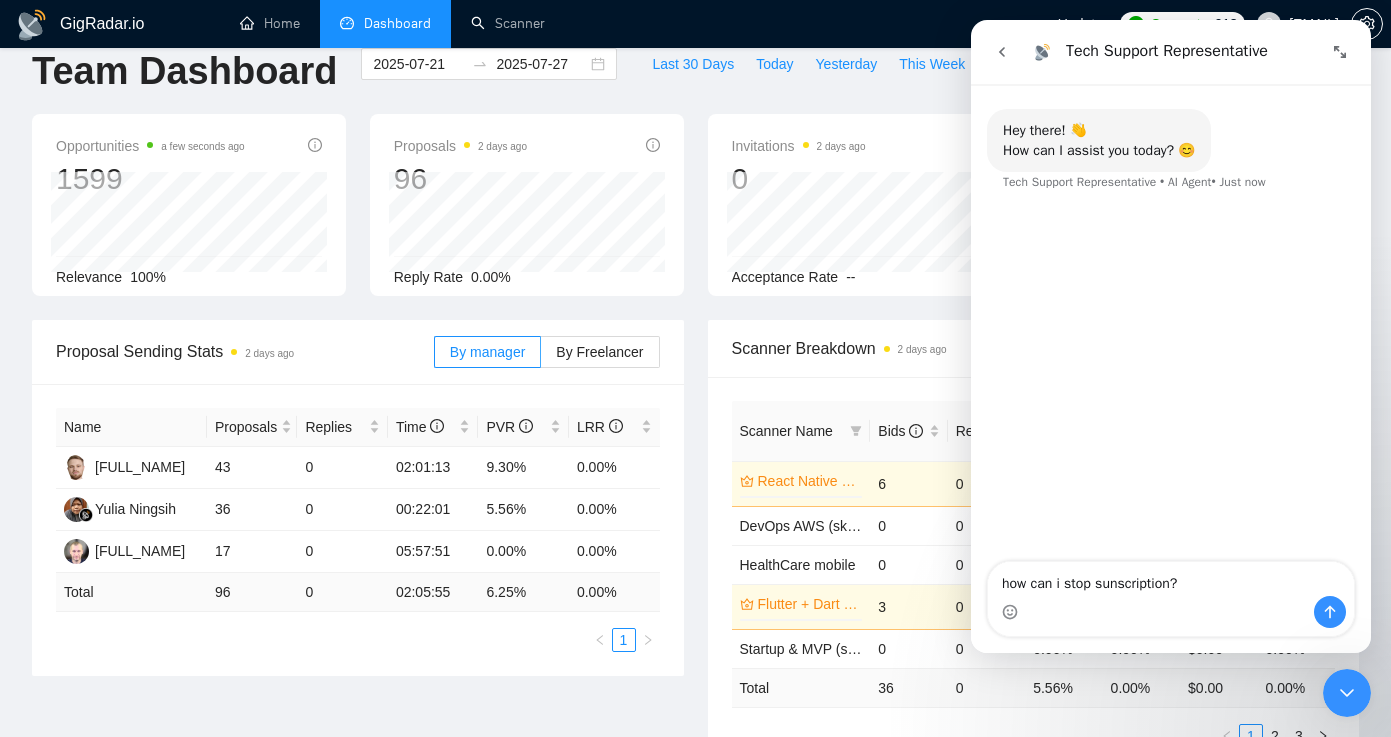 click on "how can i stop sunscription?" at bounding box center (1171, 579) 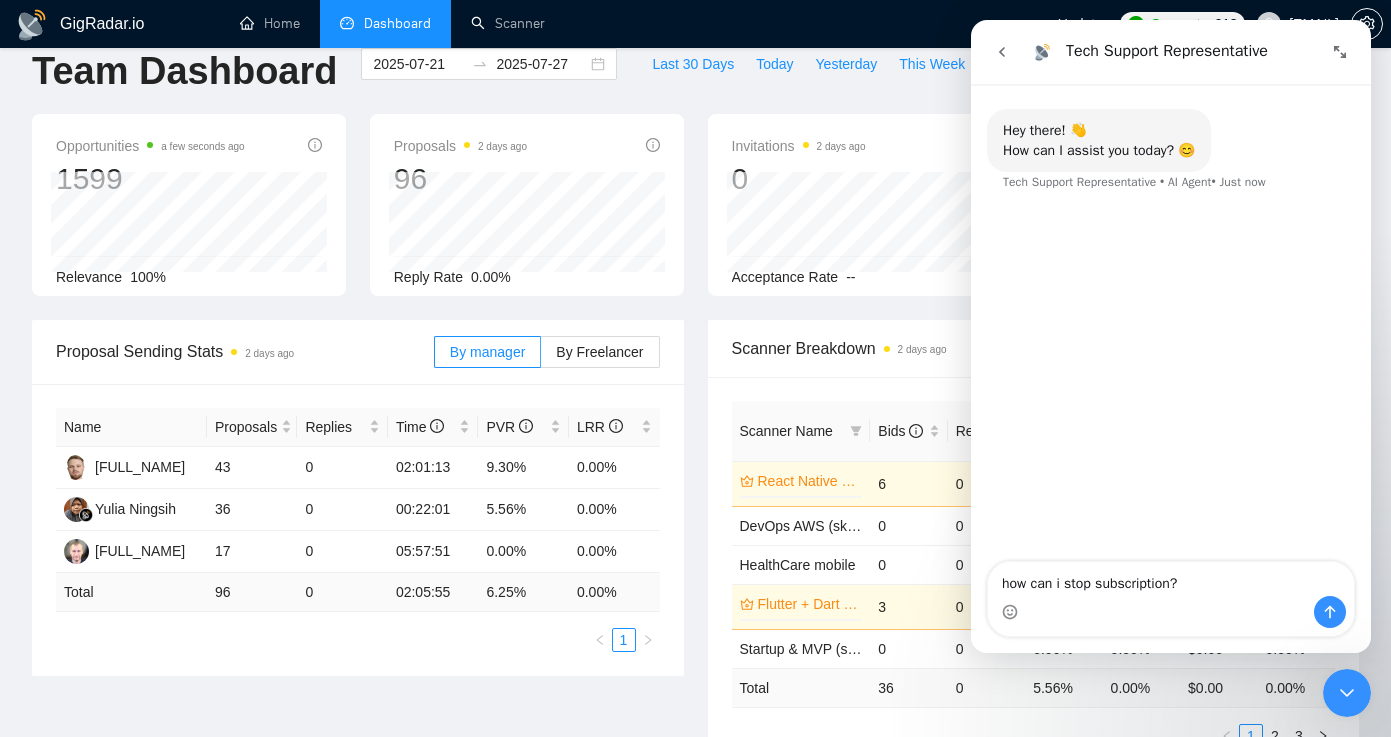type on "how can i stop subscription?" 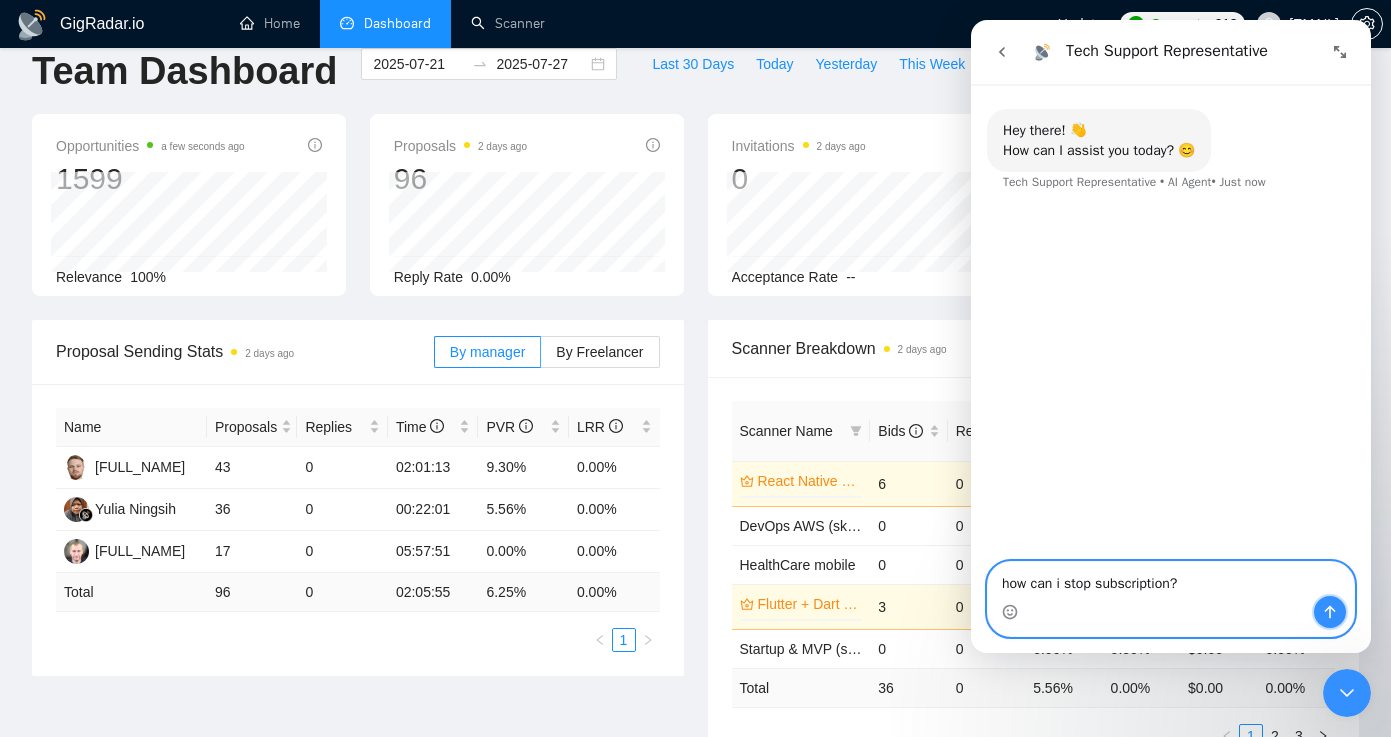 click at bounding box center (1330, 612) 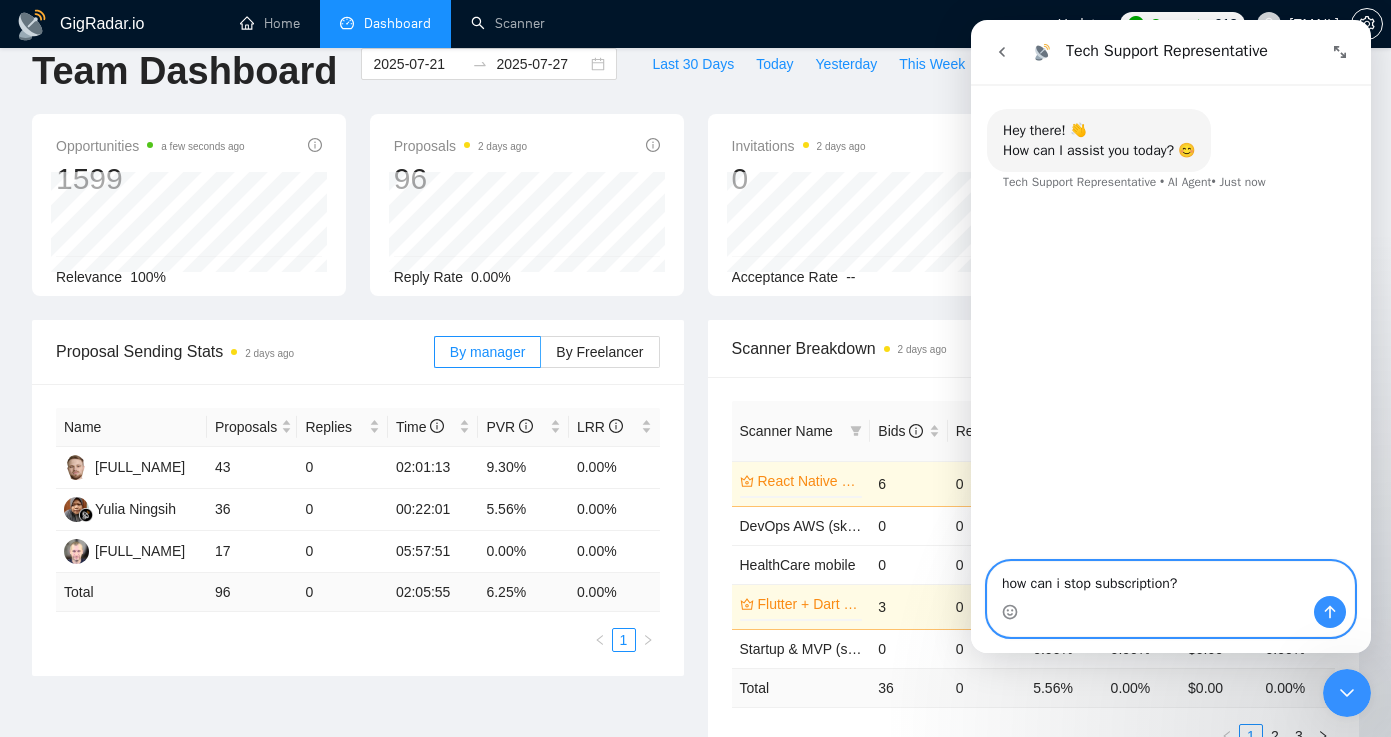 type 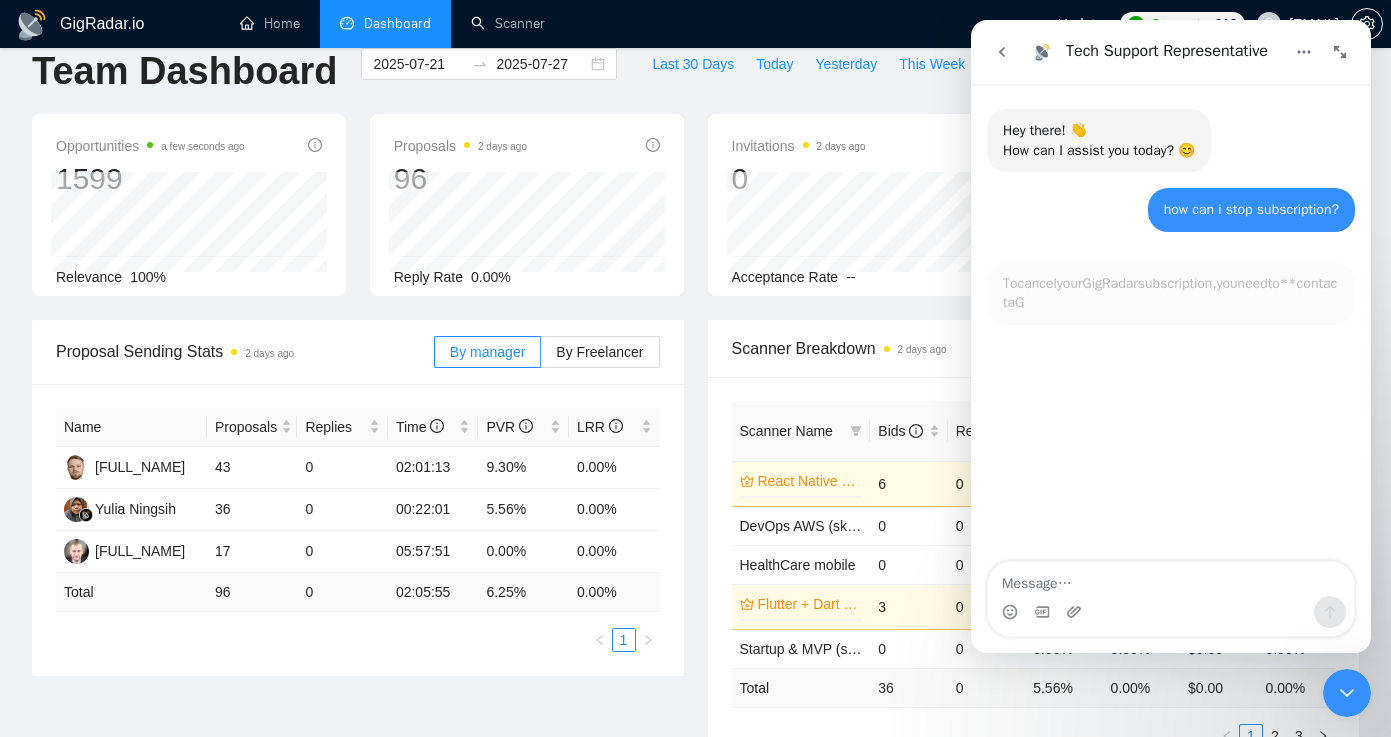 scroll, scrollTop: 3, scrollLeft: 0, axis: vertical 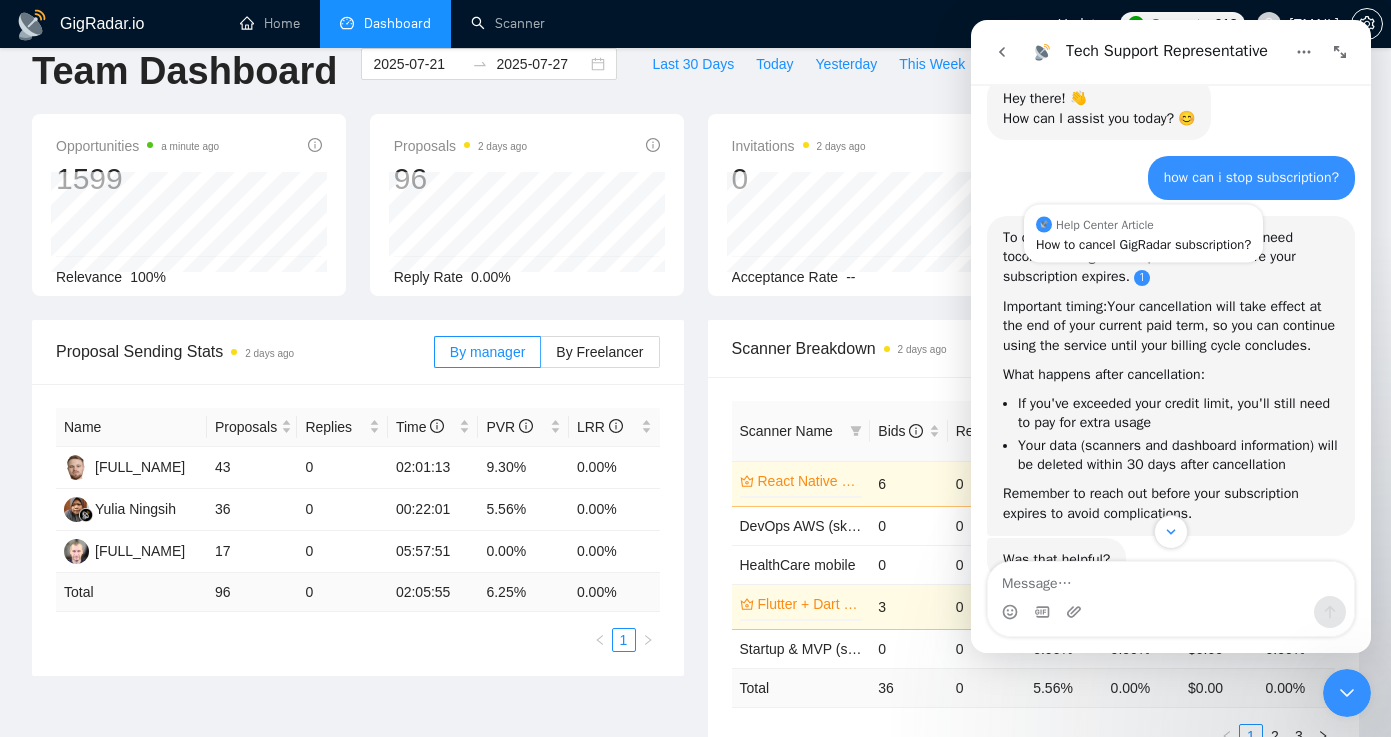 click at bounding box center [1142, 278] 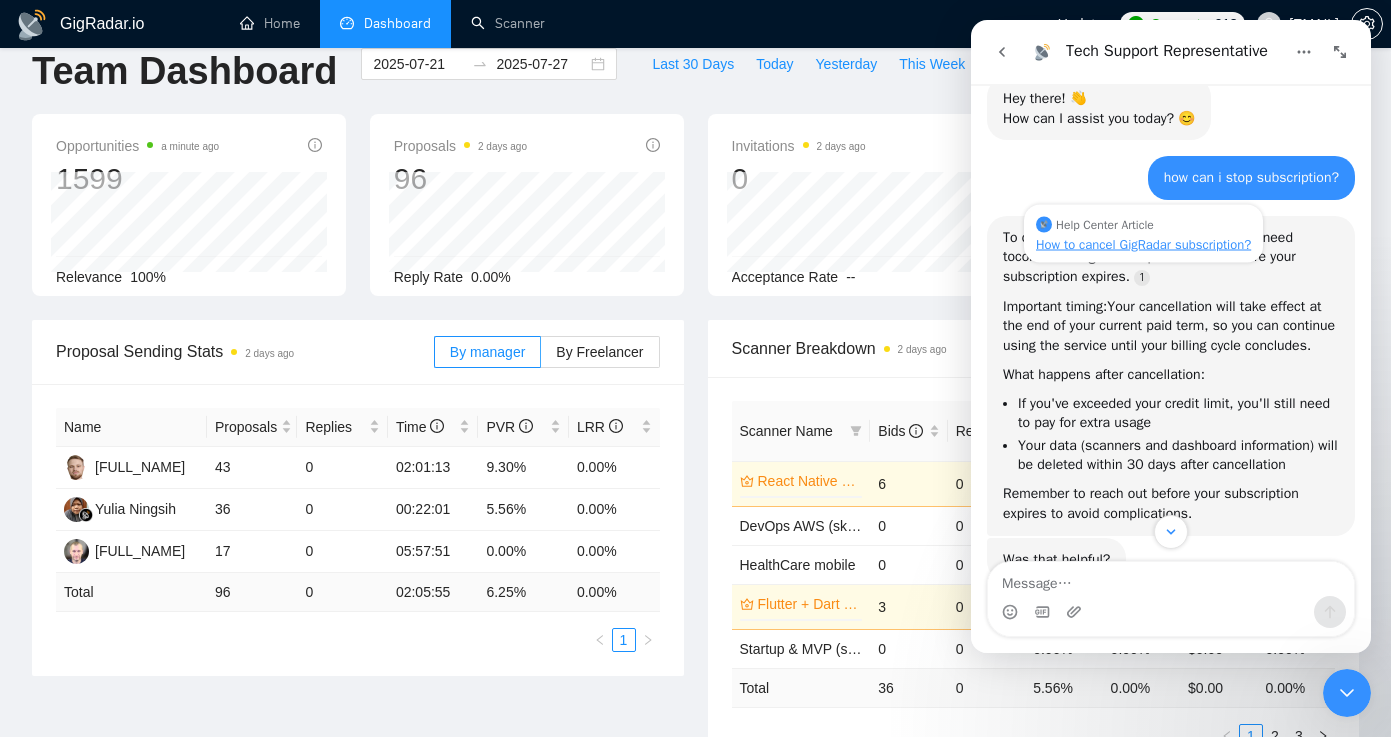 click on "How to cancel GigRadar subscription?" at bounding box center [1143, 243] 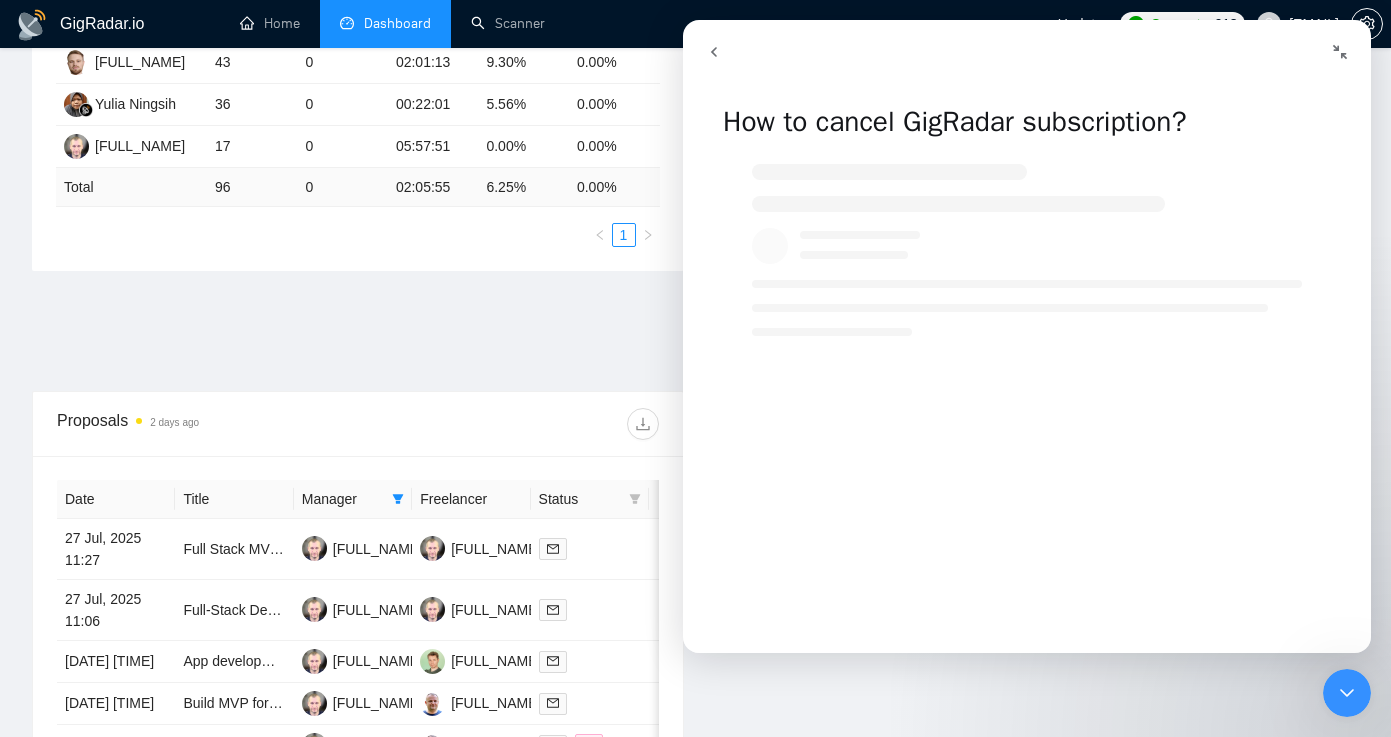scroll, scrollTop: 528, scrollLeft: 0, axis: vertical 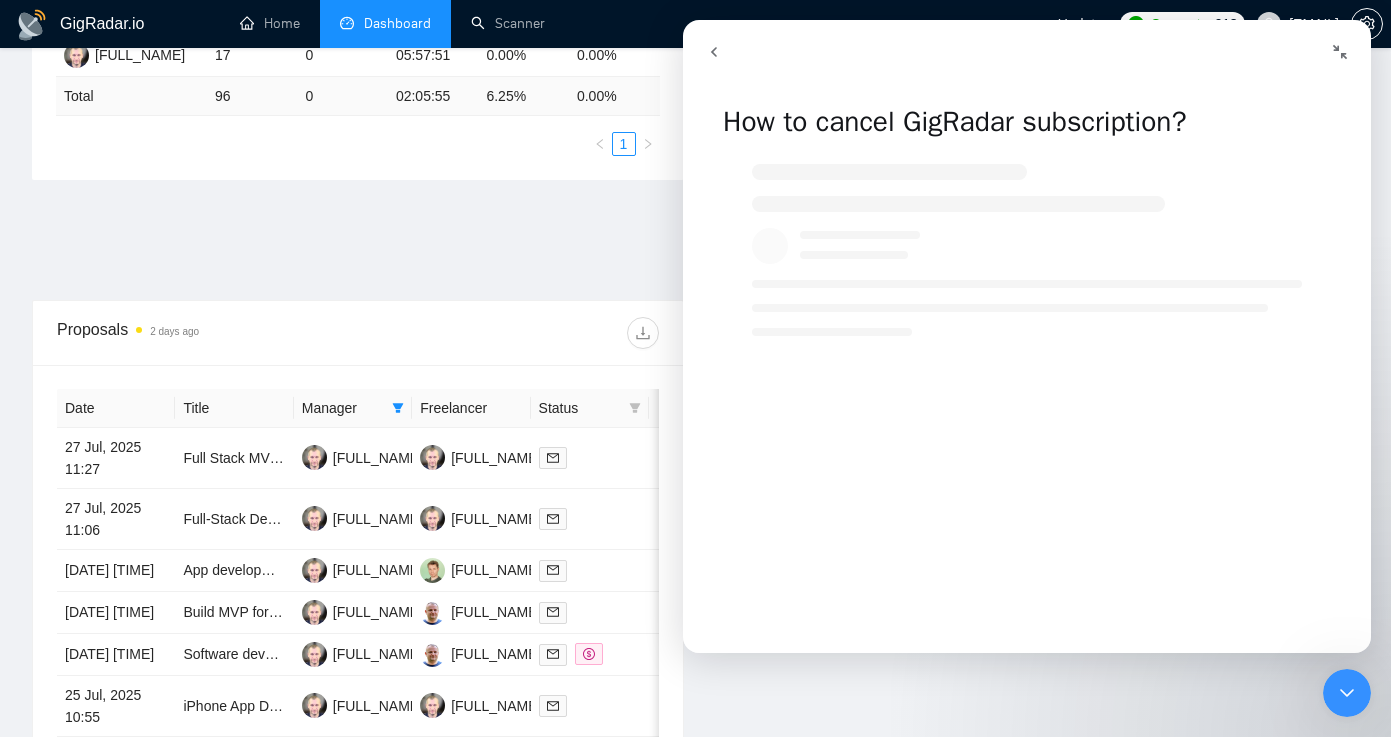 click at bounding box center (1027, 284) 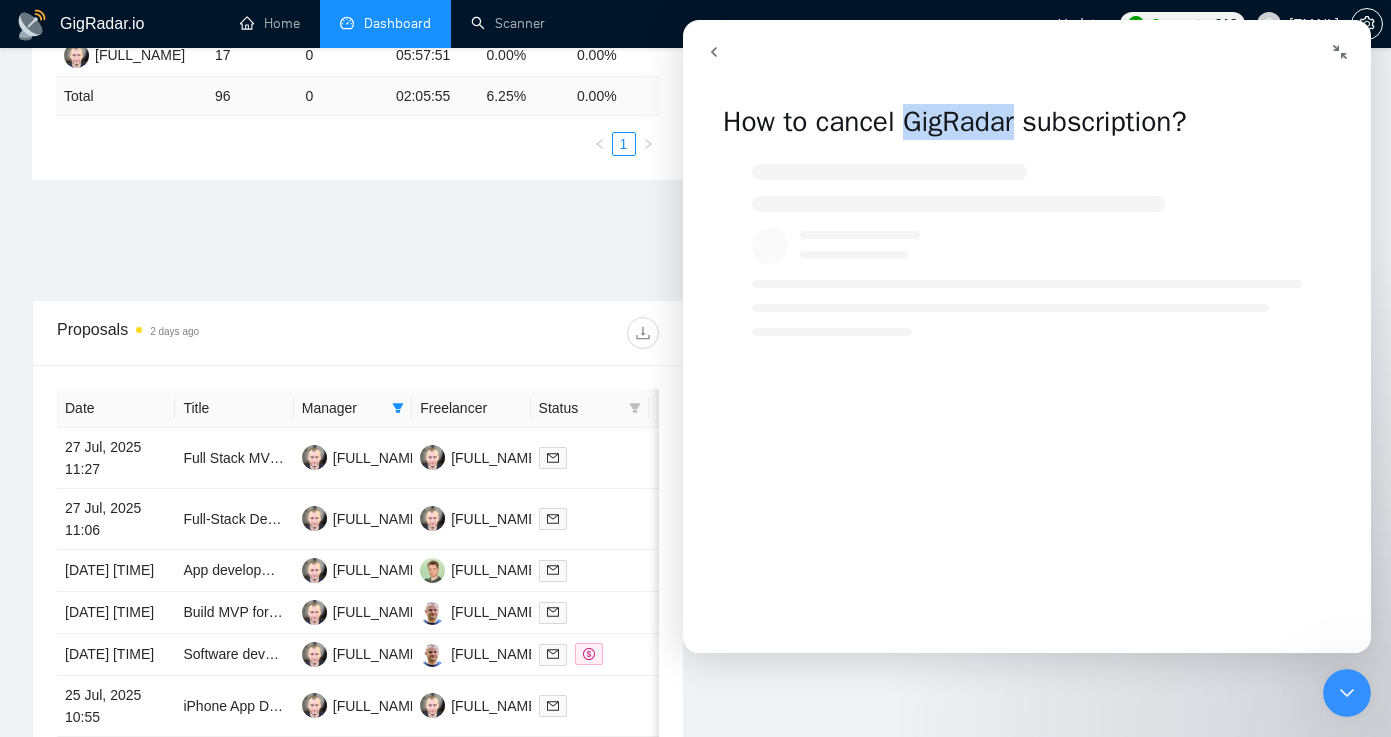 click on "How to cancel GigRadar subscription?" at bounding box center [1027, 114] 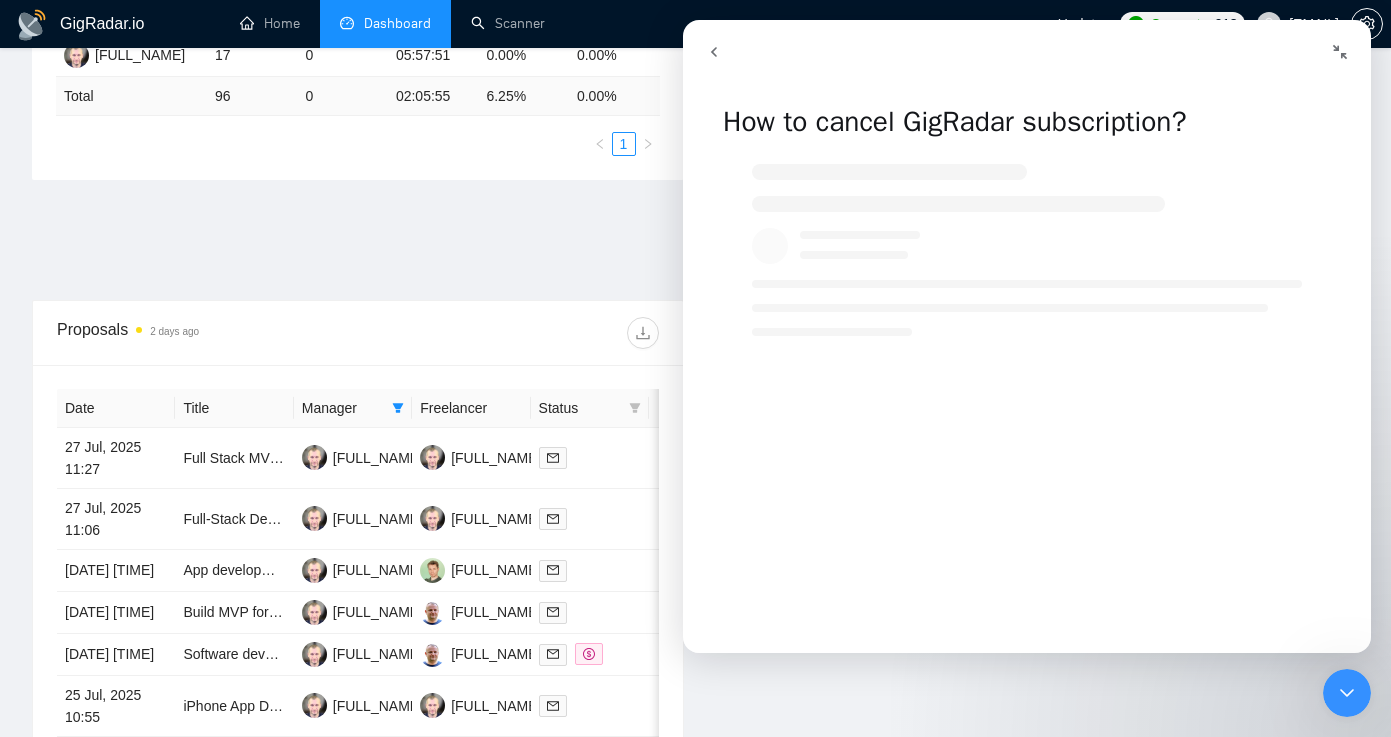 click 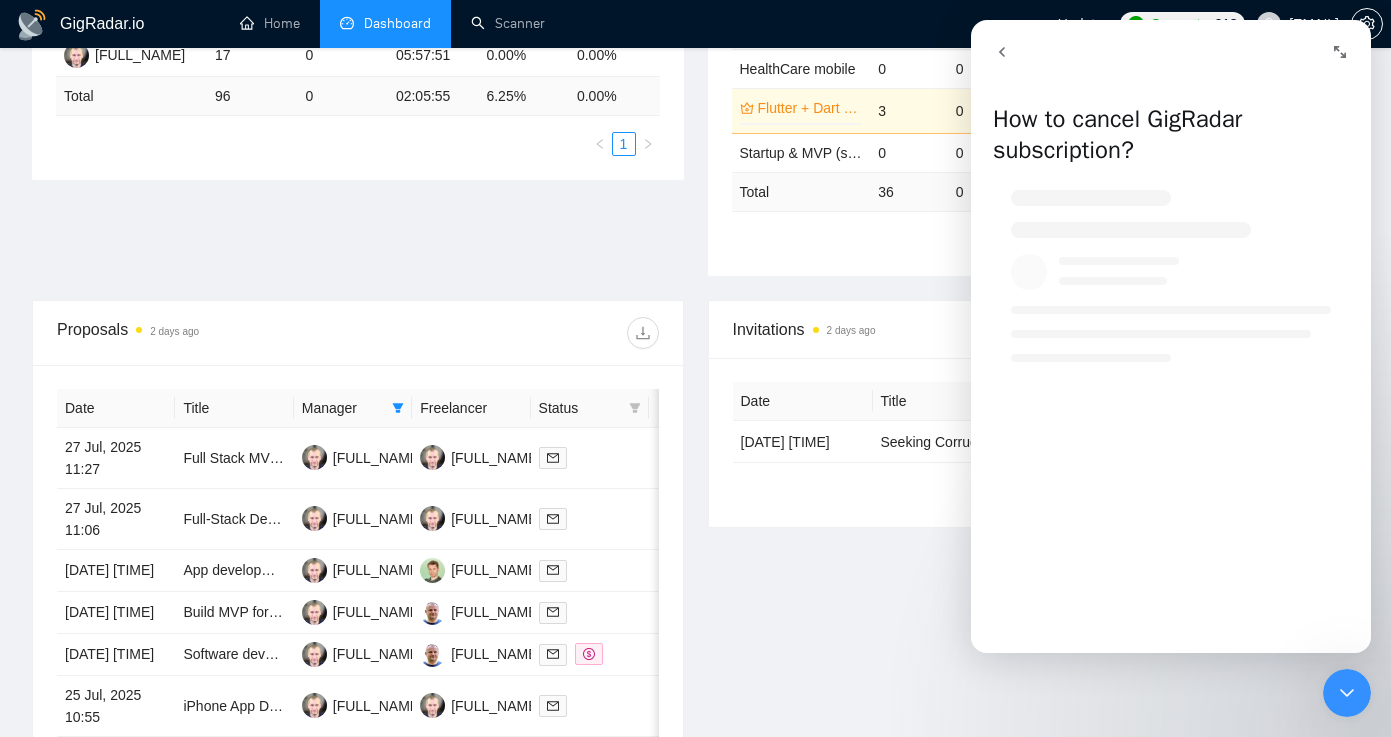 click 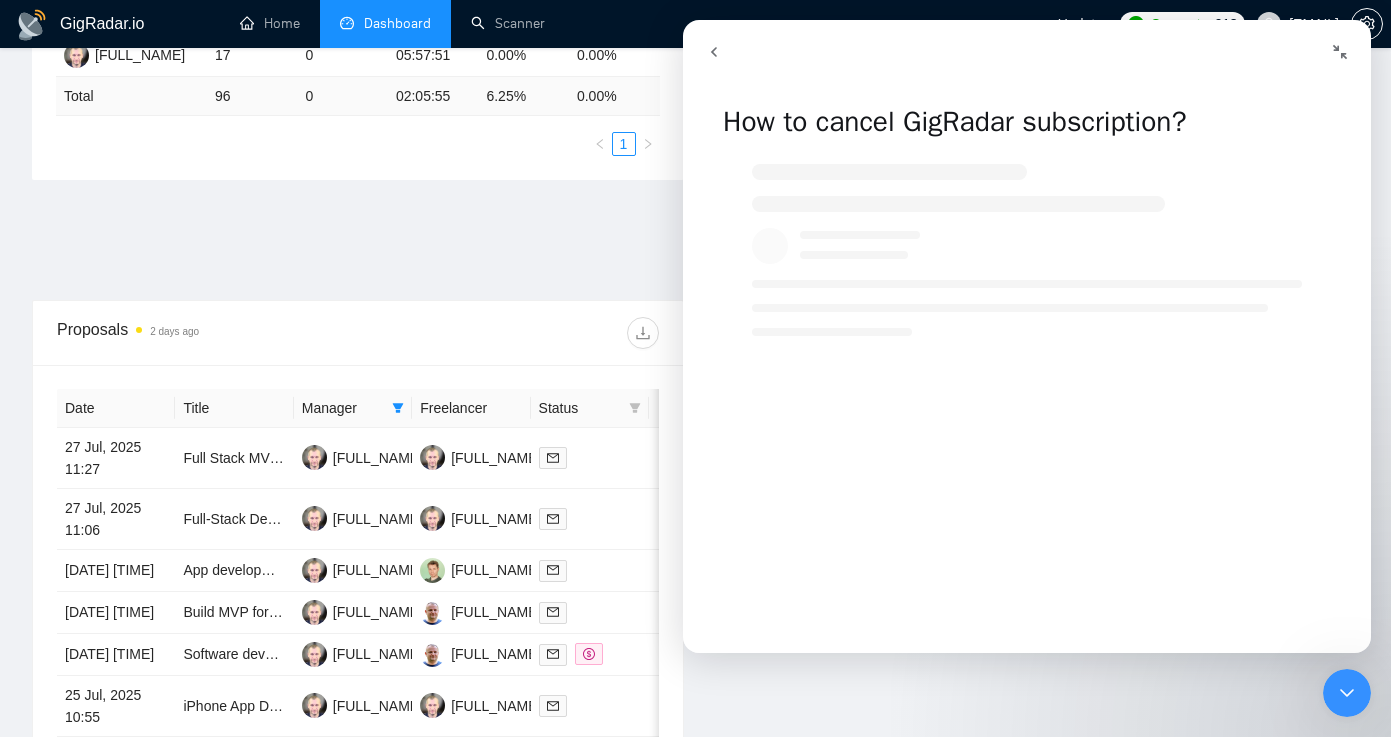 click 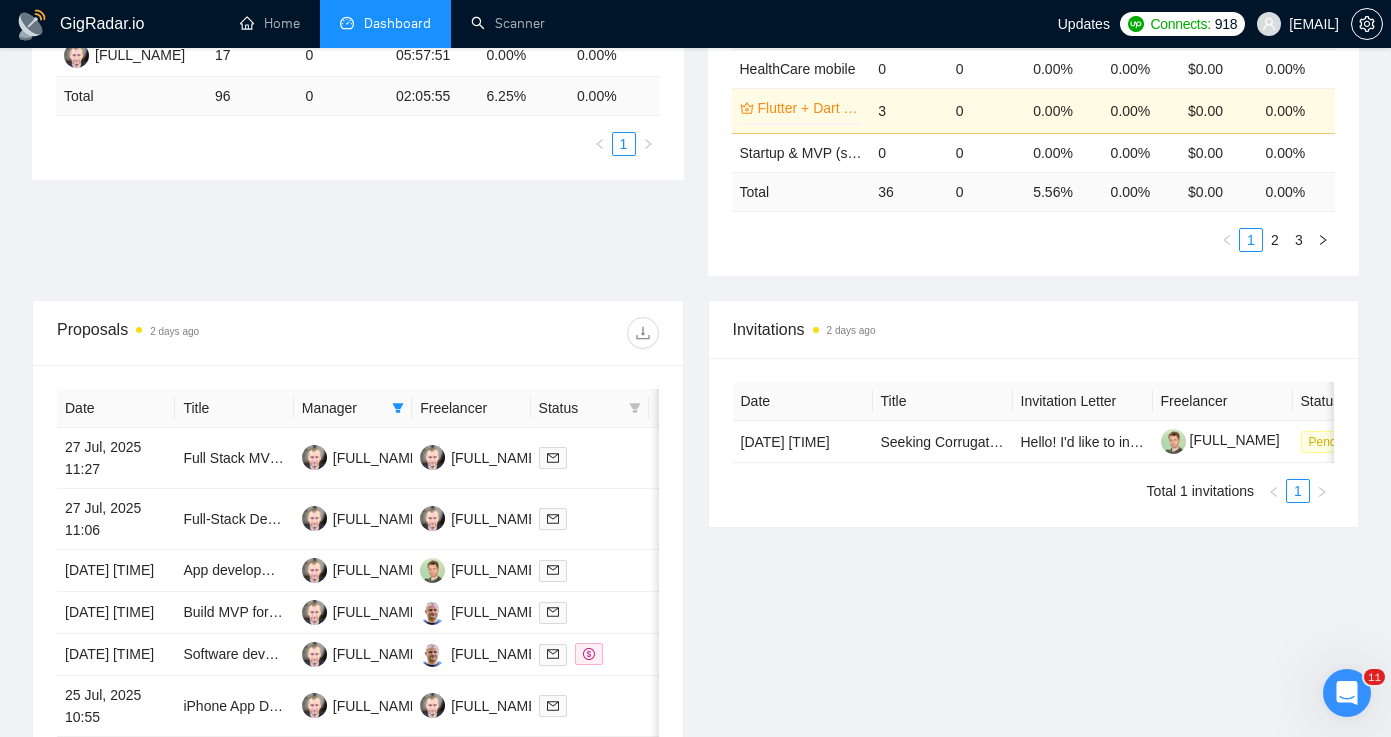 scroll, scrollTop: 0, scrollLeft: 0, axis: both 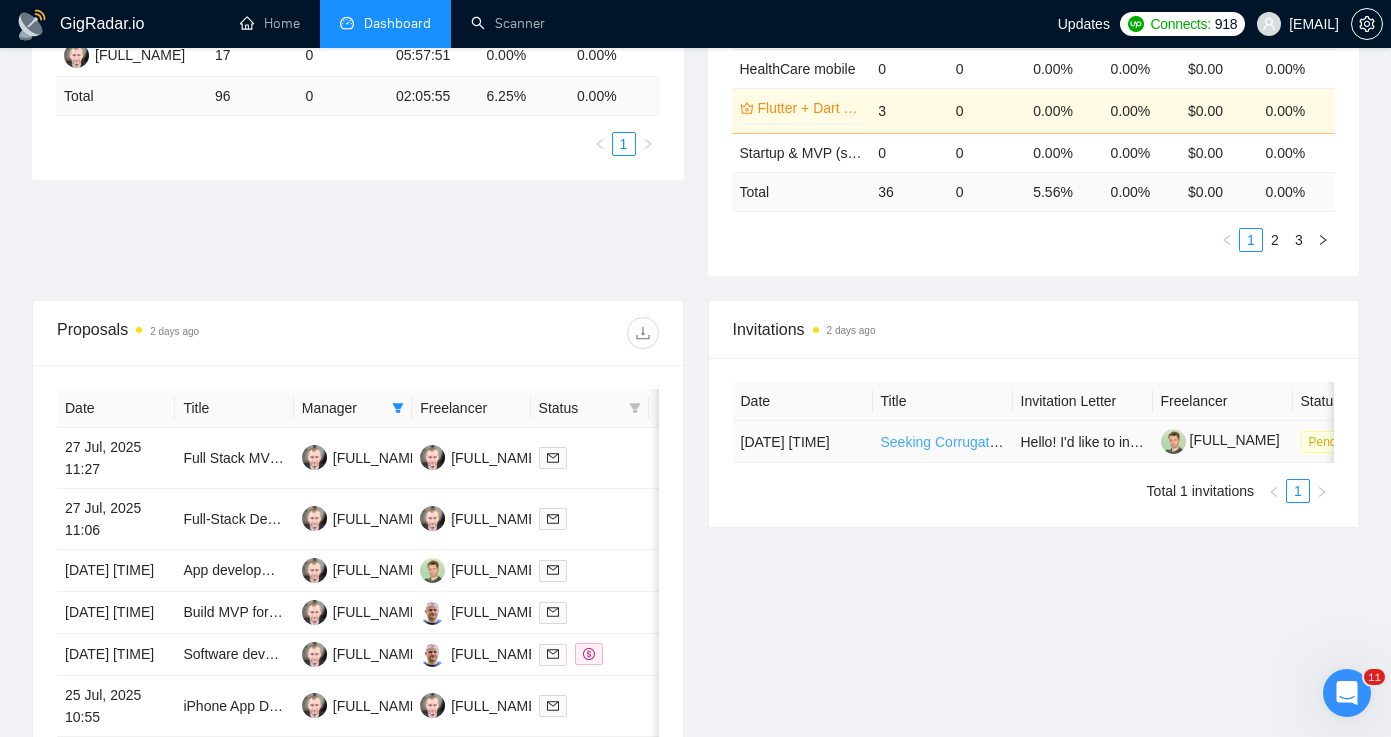 click on "Seeking Corrugated Manufacturing Decision-Makers - Paid Survey" at bounding box center [1087, 442] 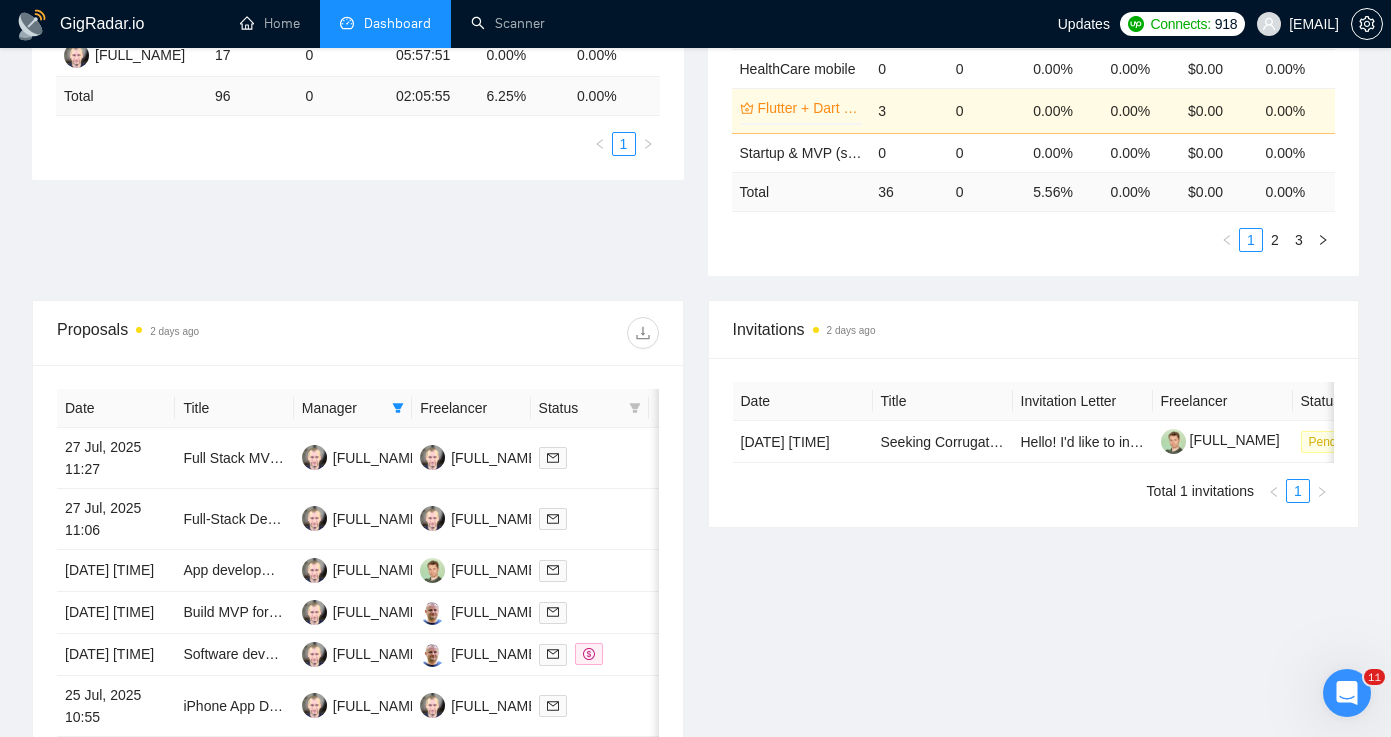 click at bounding box center (1347, 693) 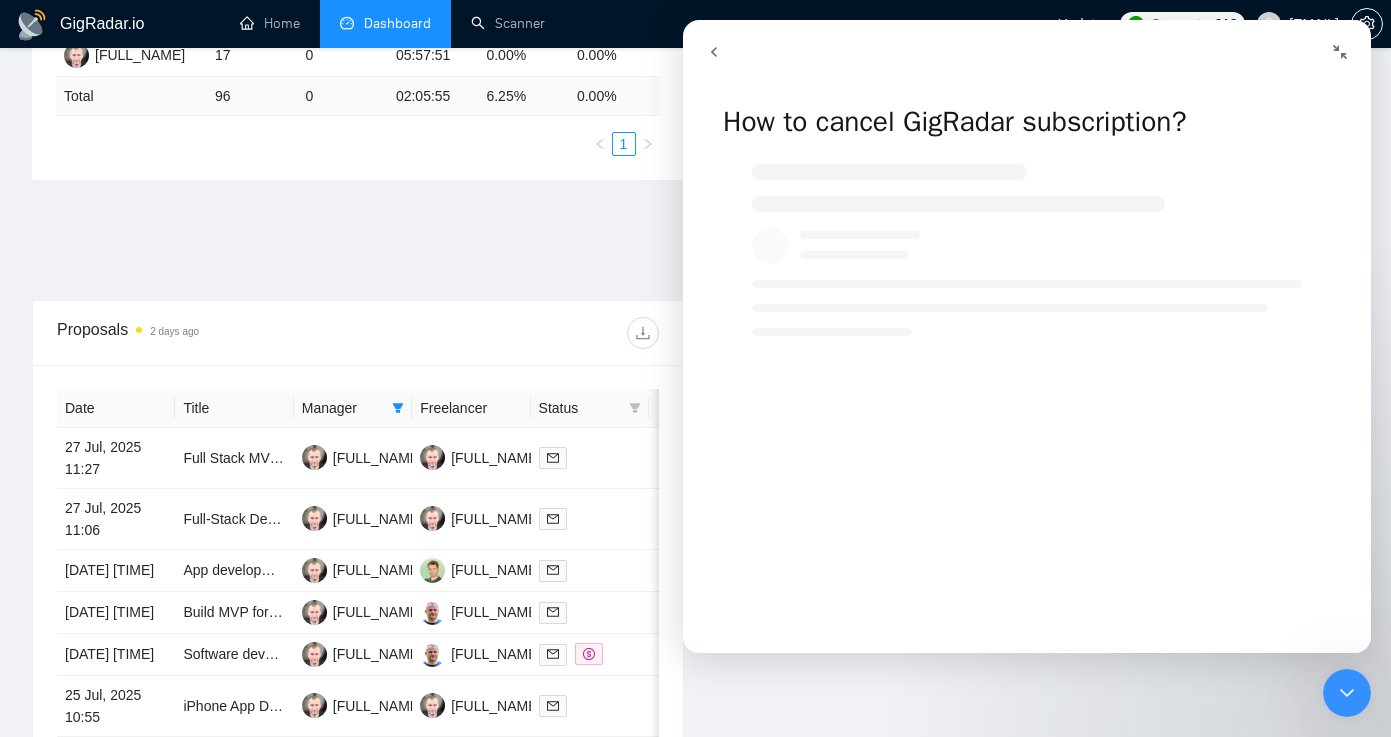 click 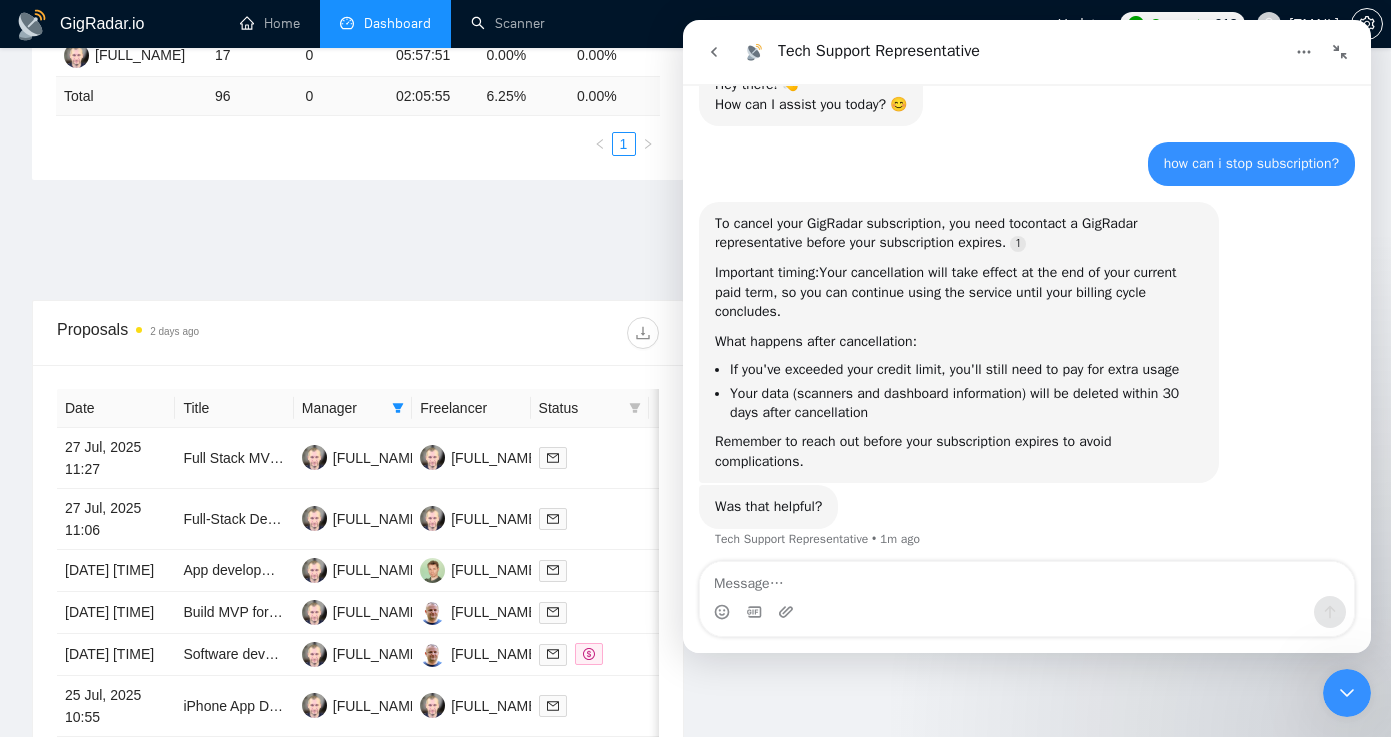 scroll, scrollTop: 73, scrollLeft: 0, axis: vertical 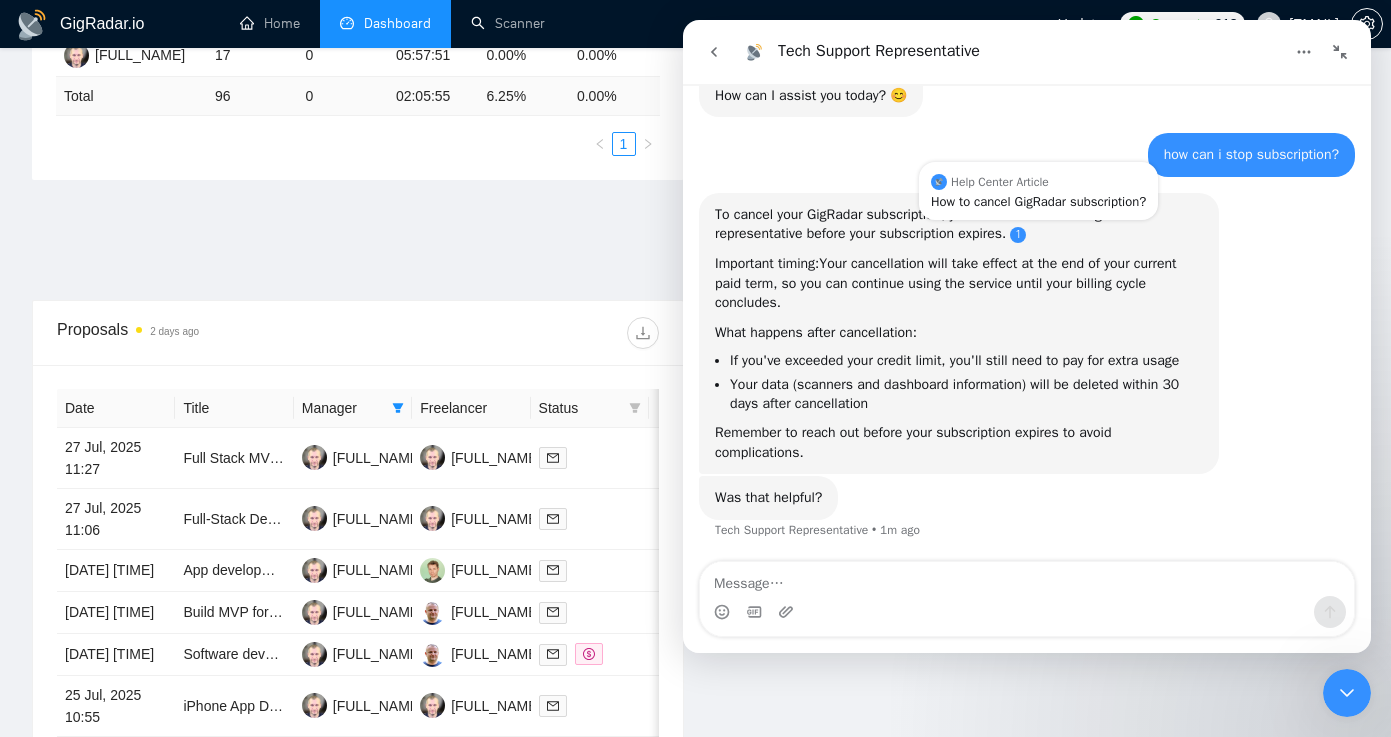 click at bounding box center (1018, 235) 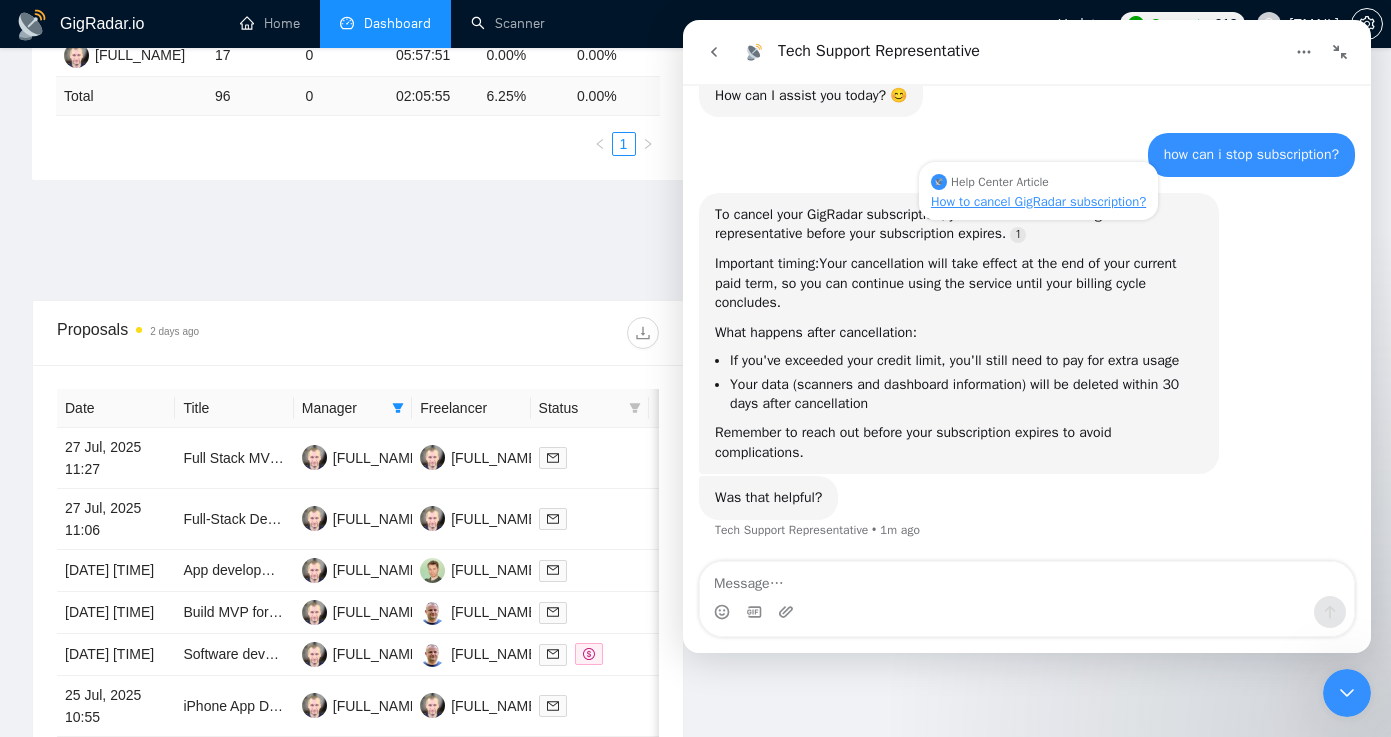 click on "How to cancel GigRadar subscription?" at bounding box center (1038, 201) 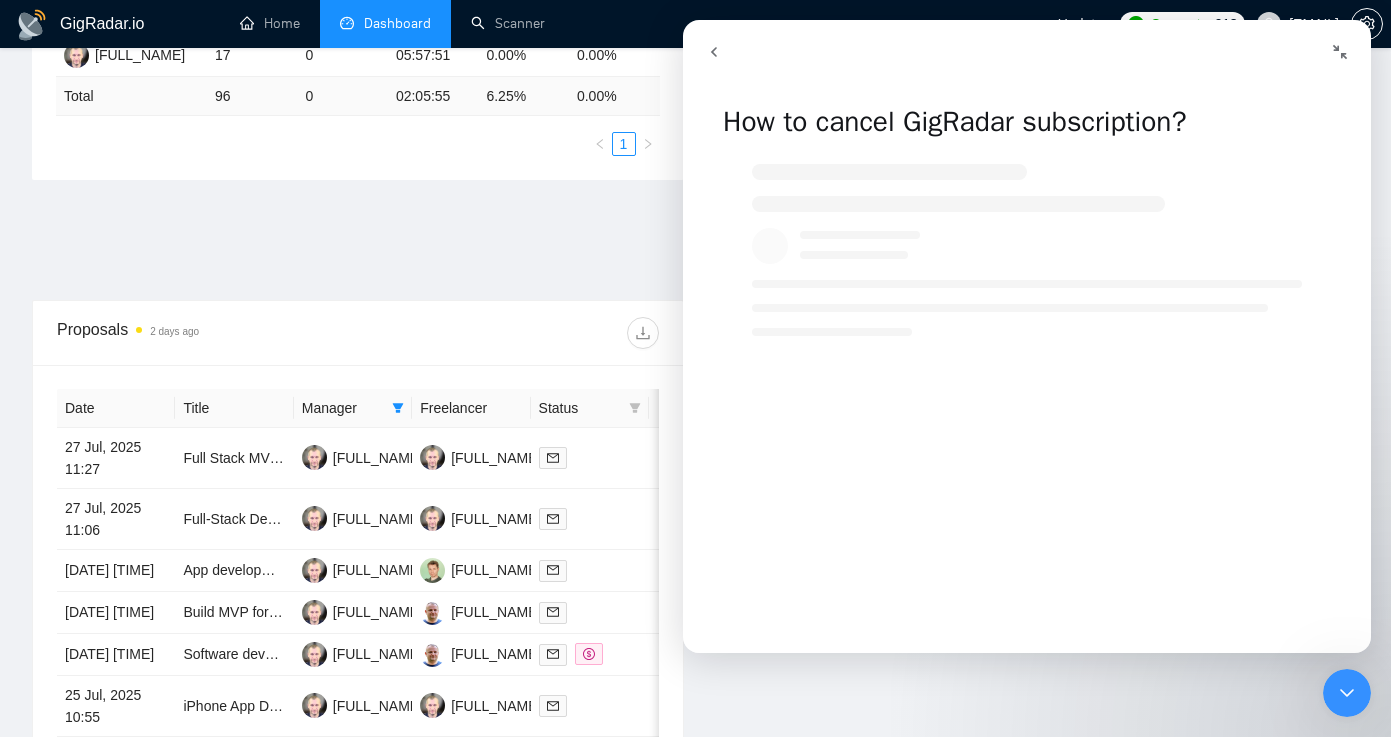 click 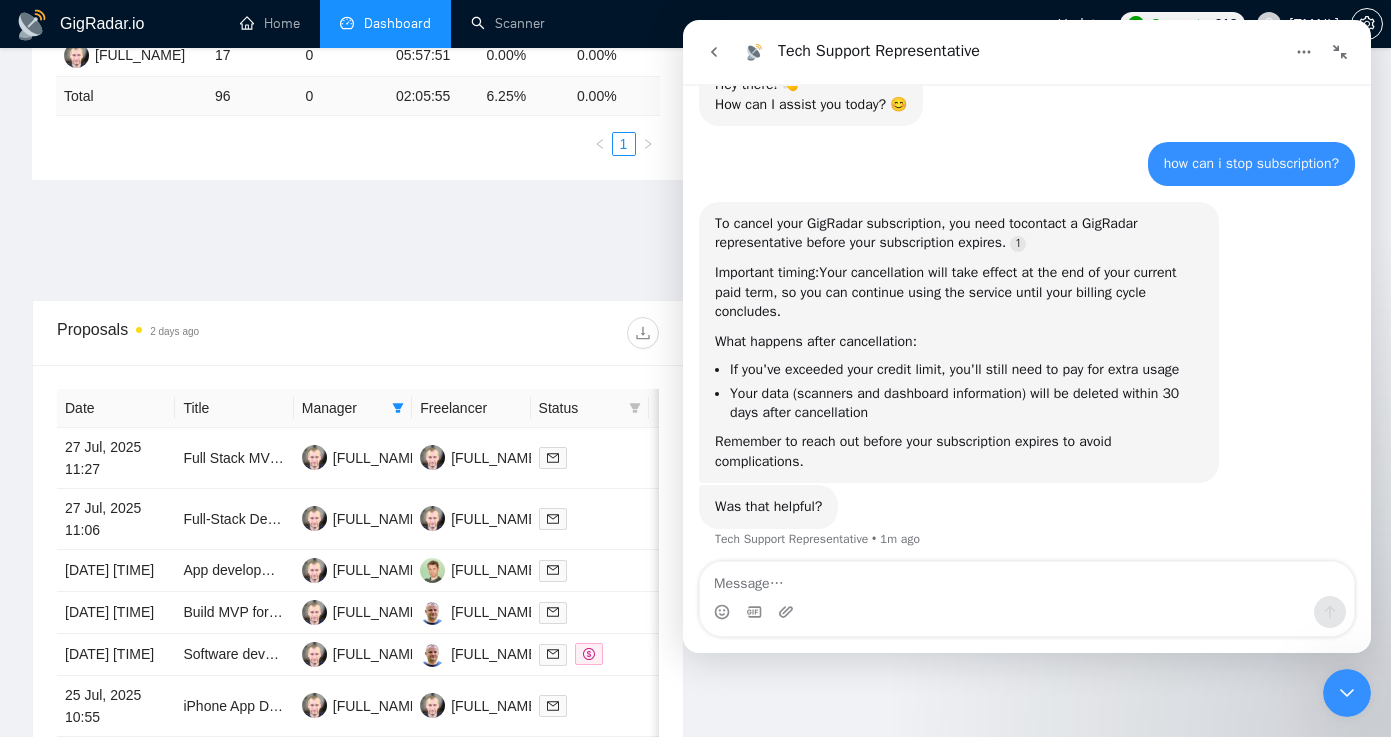 scroll, scrollTop: 73, scrollLeft: 0, axis: vertical 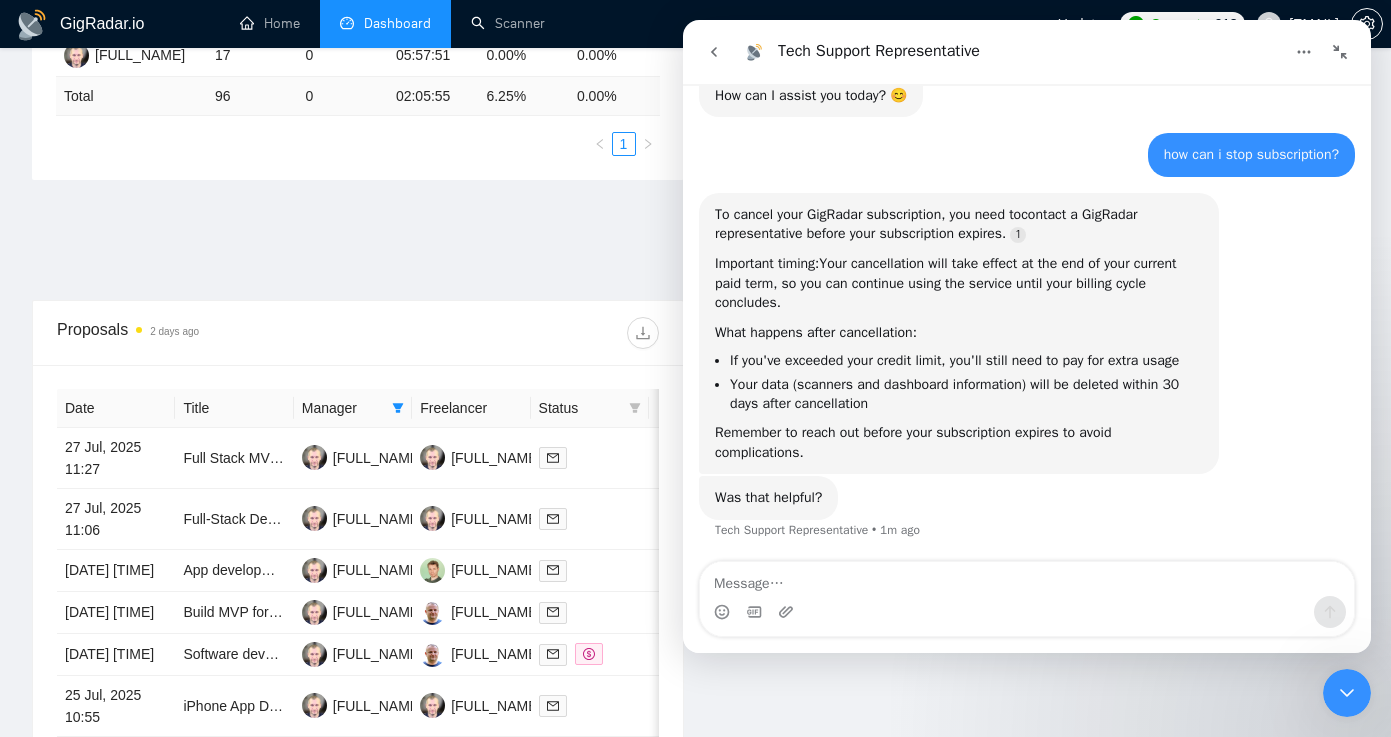 click at bounding box center (1027, 579) 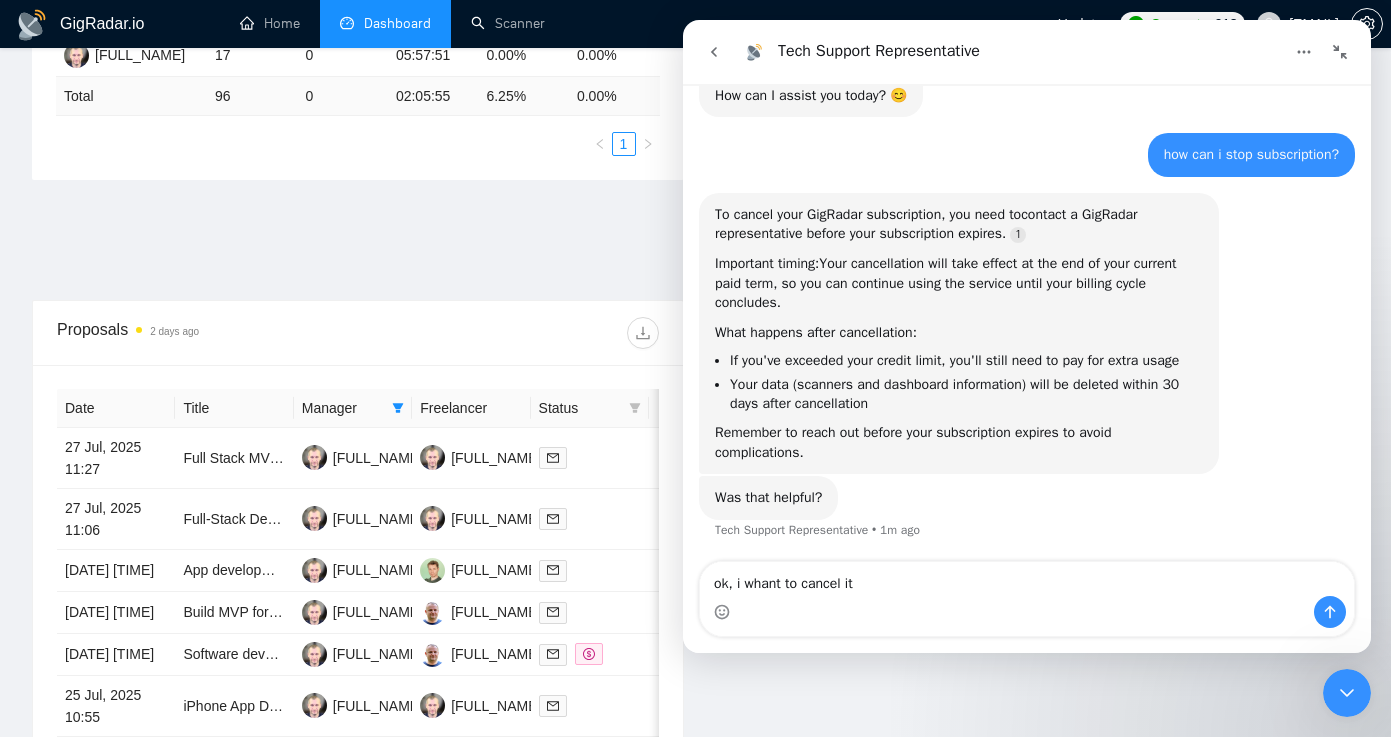 click on "ok, i whant to cancel it" at bounding box center (1027, 579) 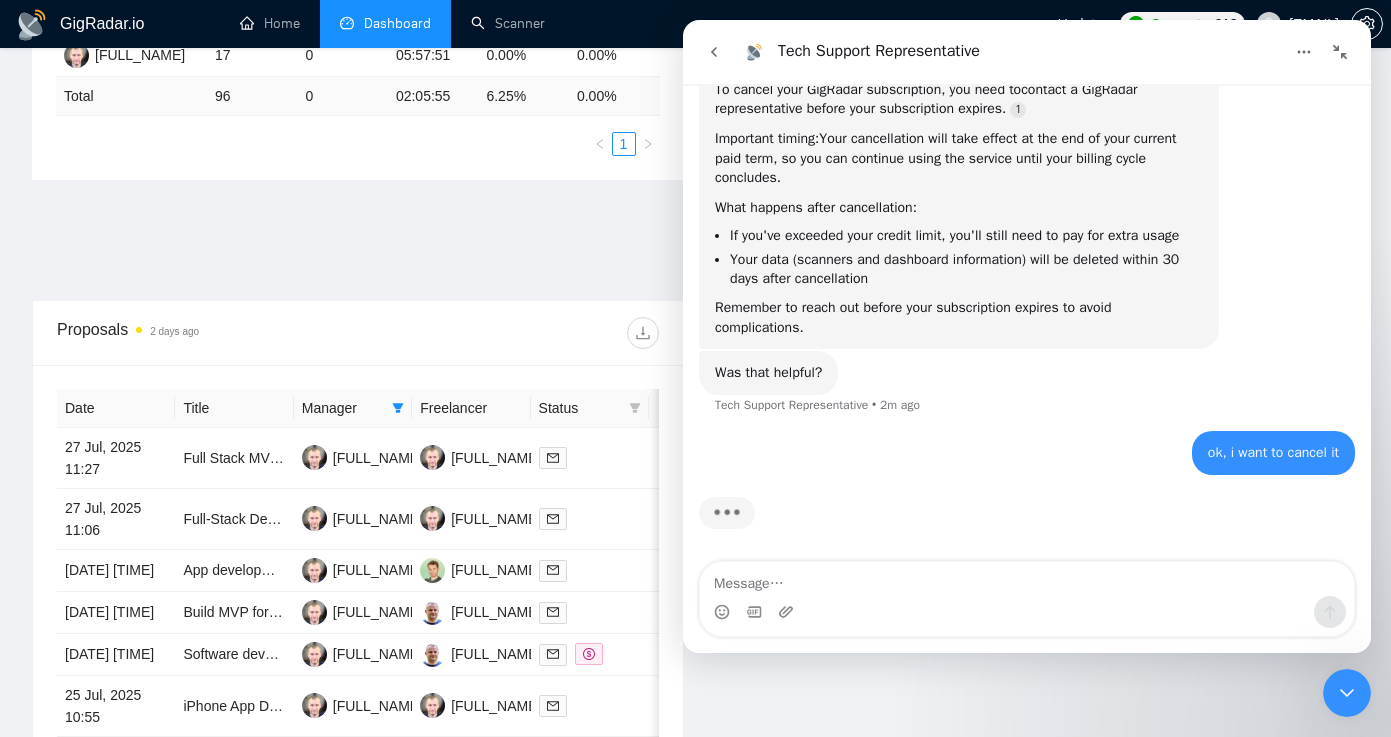 scroll, scrollTop: 203, scrollLeft: 0, axis: vertical 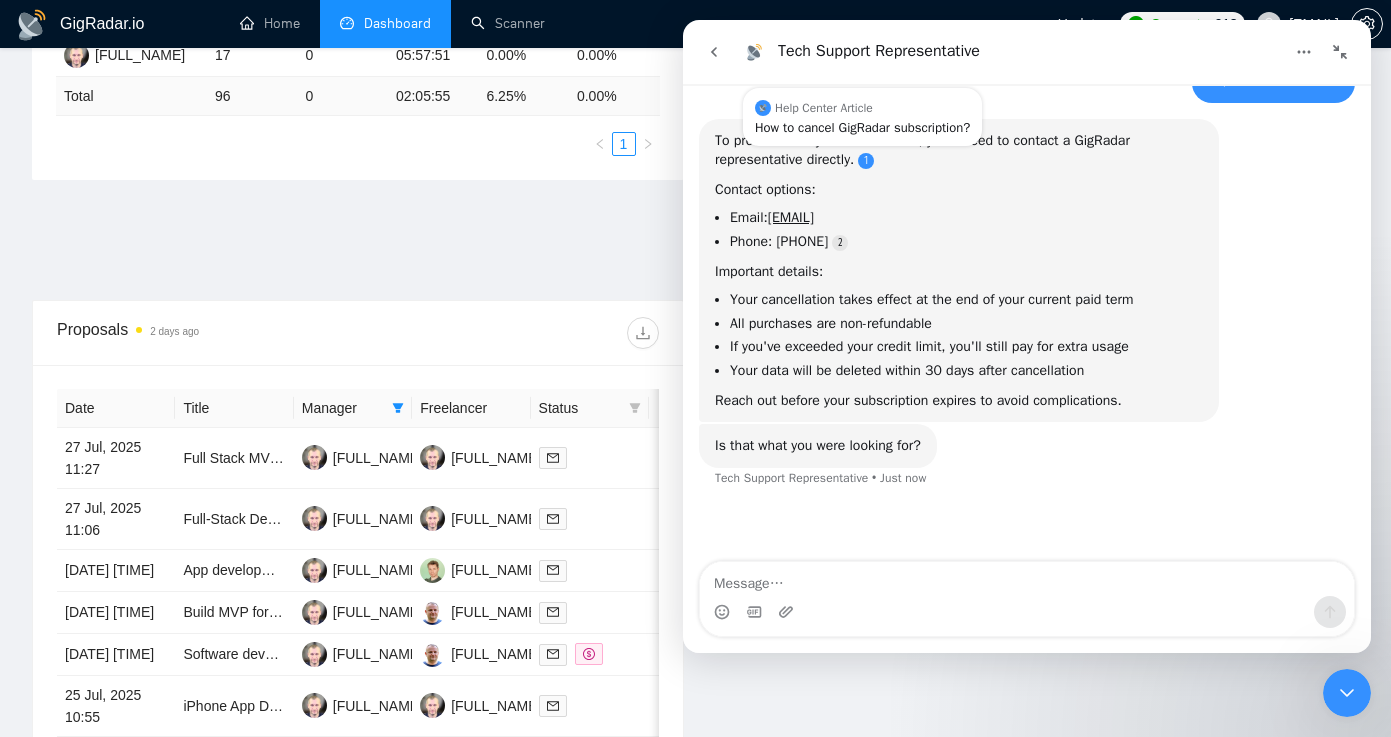 click at bounding box center (866, 161) 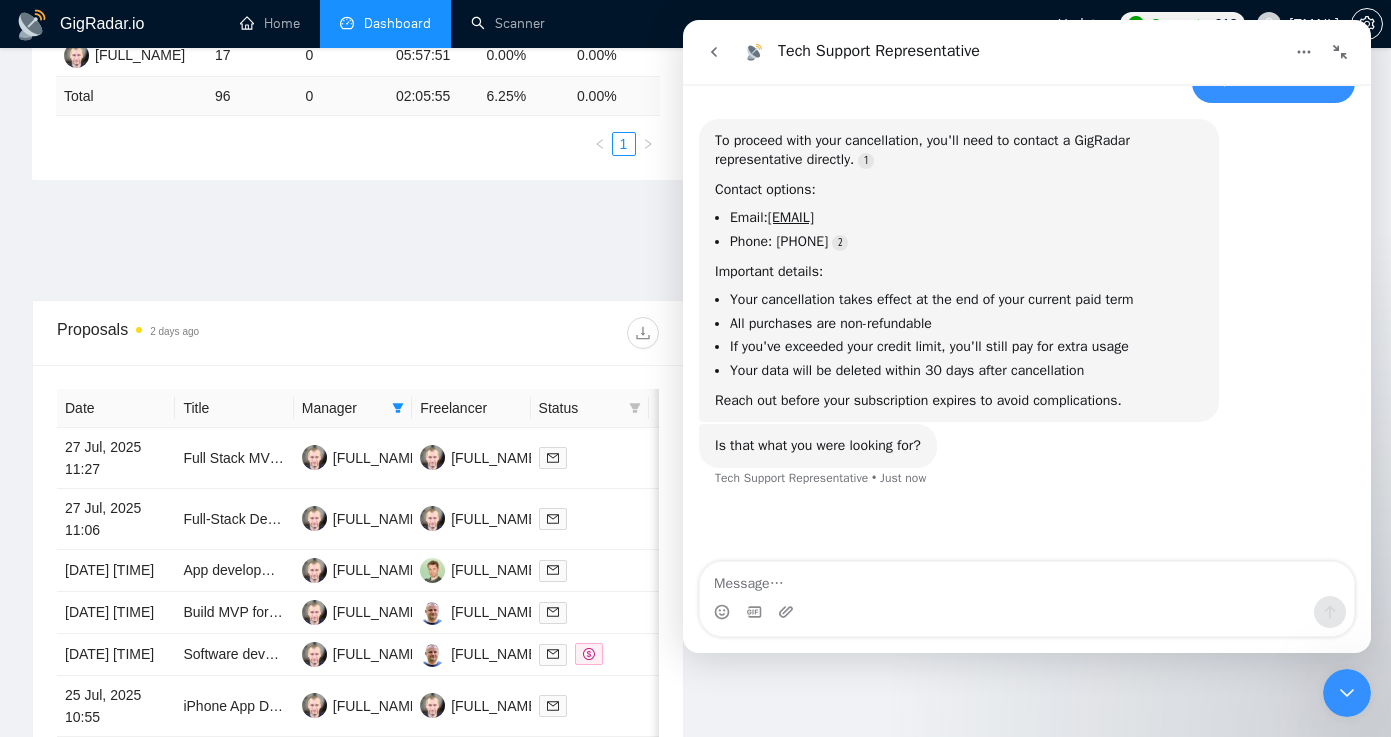 click at bounding box center [1027, 612] 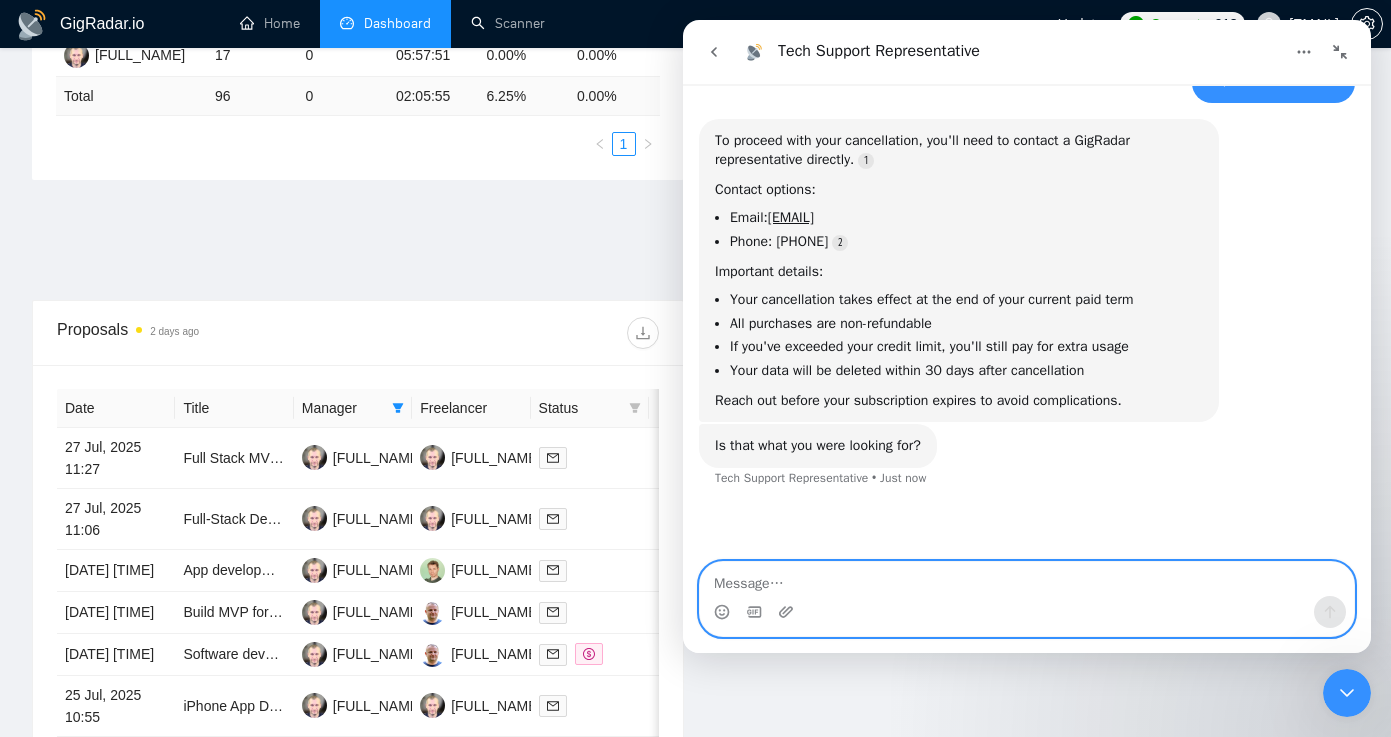click at bounding box center [1027, 579] 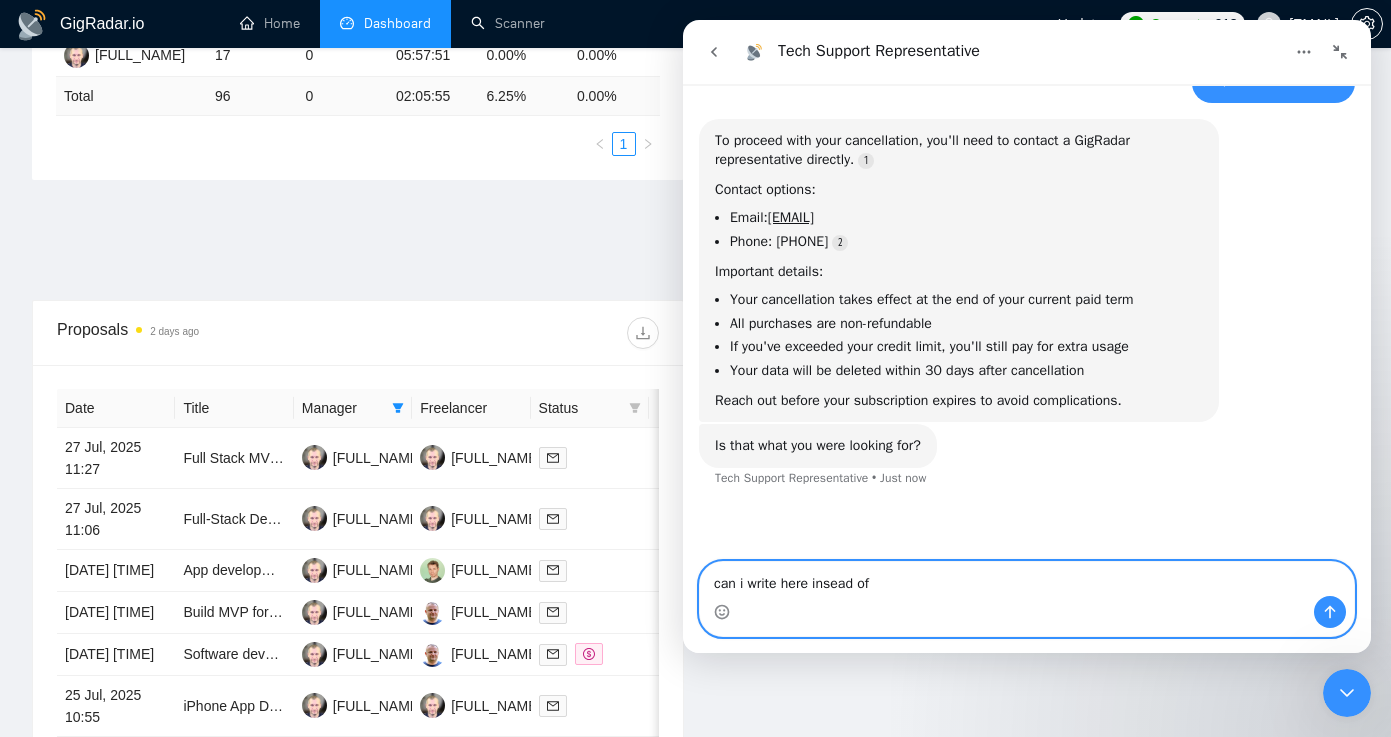 click on "can i write here insead of" at bounding box center [1027, 579] 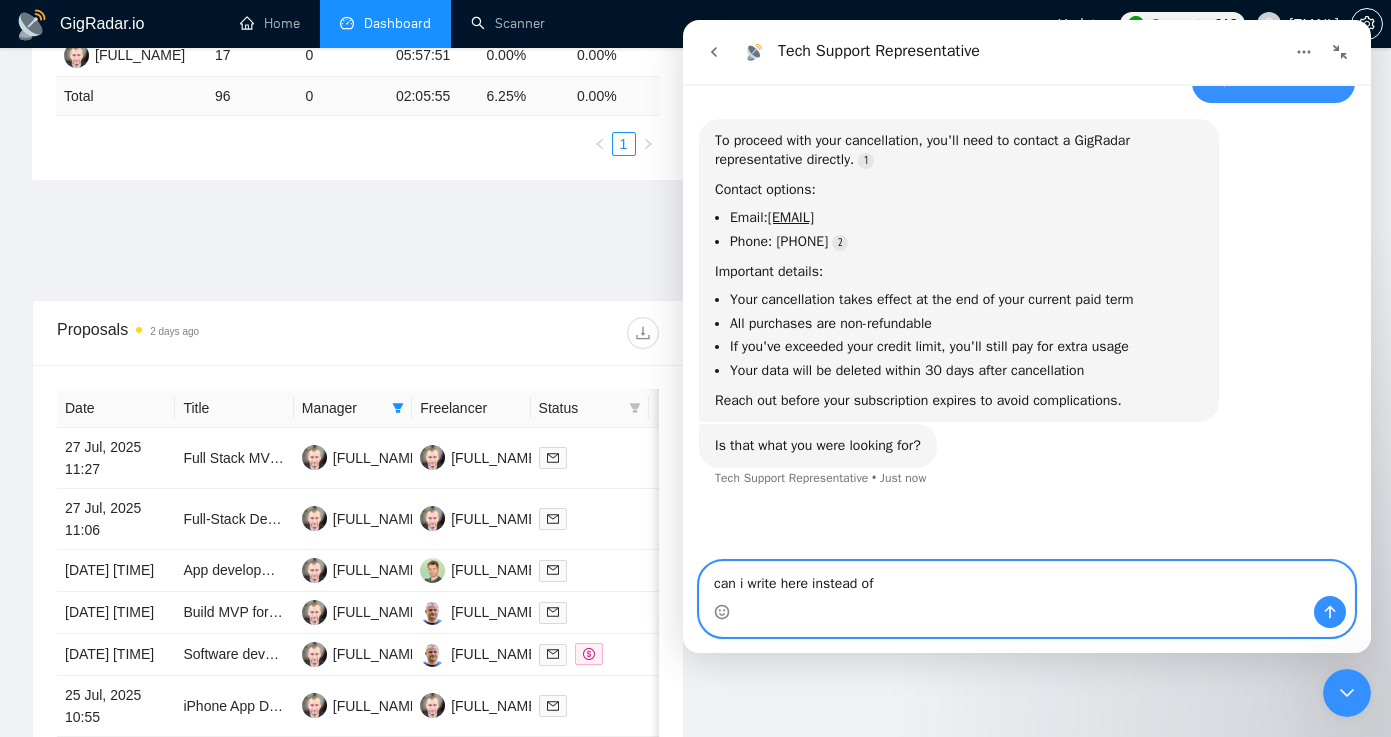 click on "can i write here instead of" at bounding box center [1027, 579] 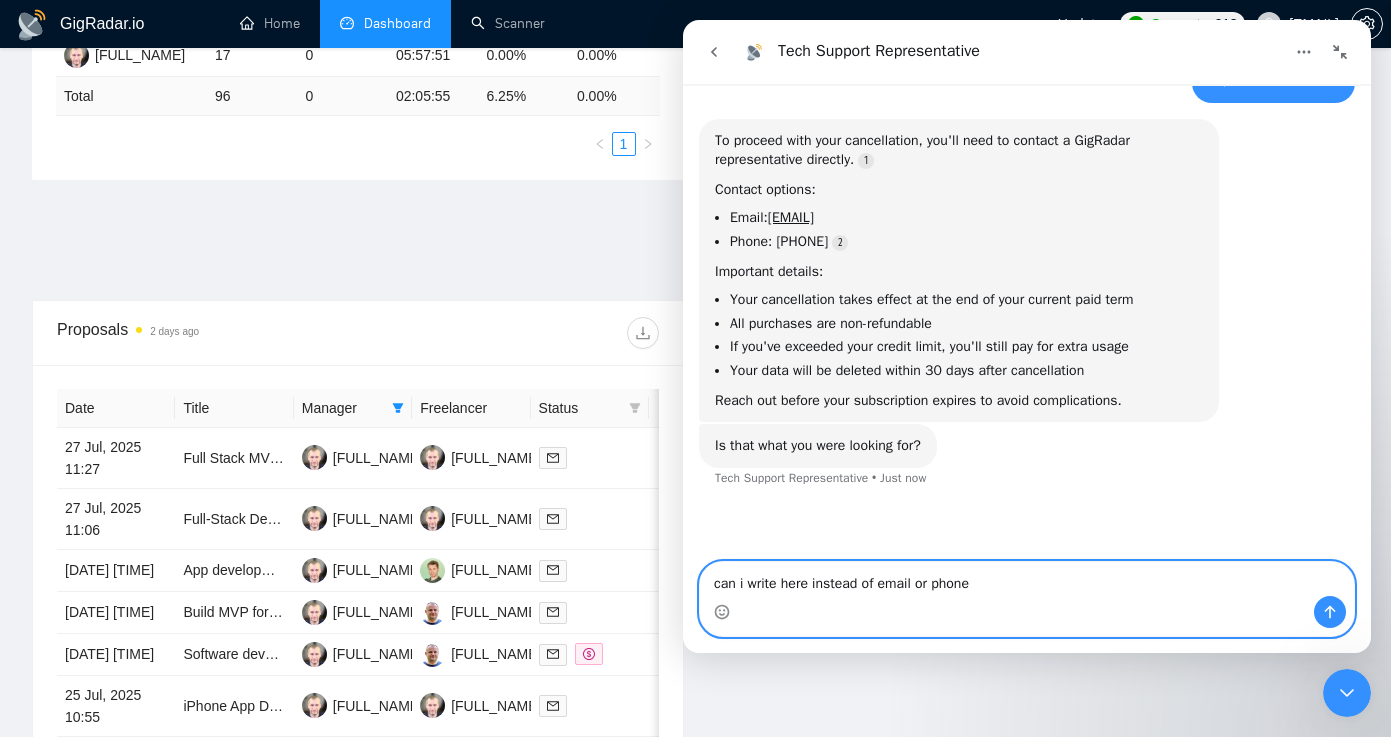 type on "can i write here instead of email or phone?" 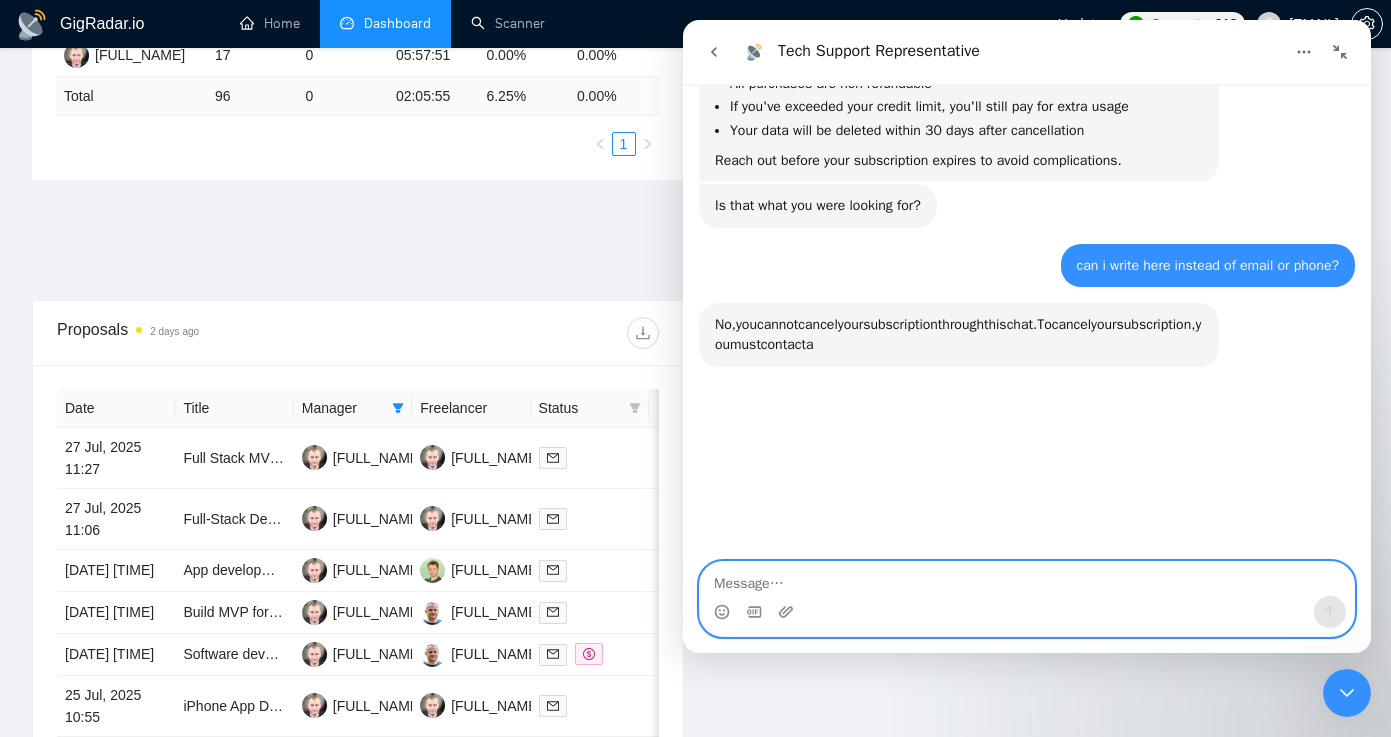 scroll, scrollTop: 954, scrollLeft: 0, axis: vertical 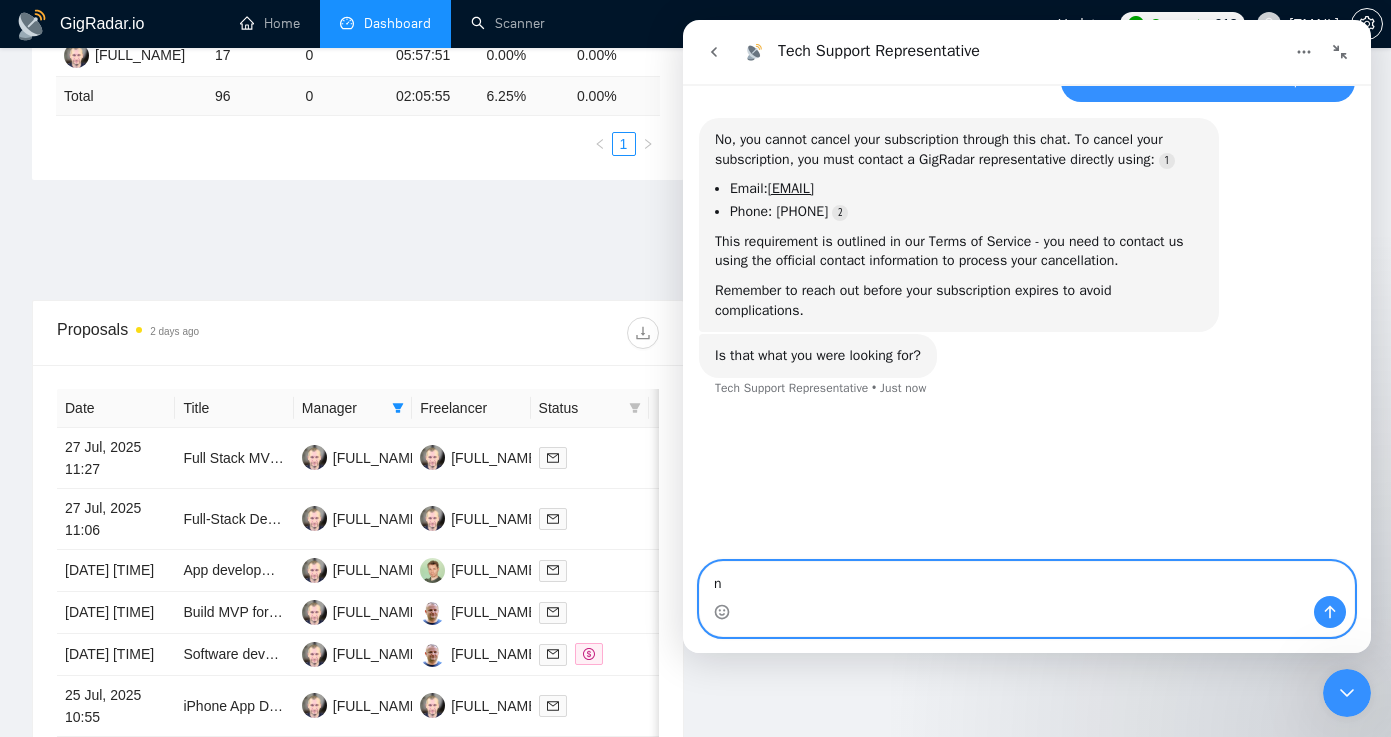 type on "no" 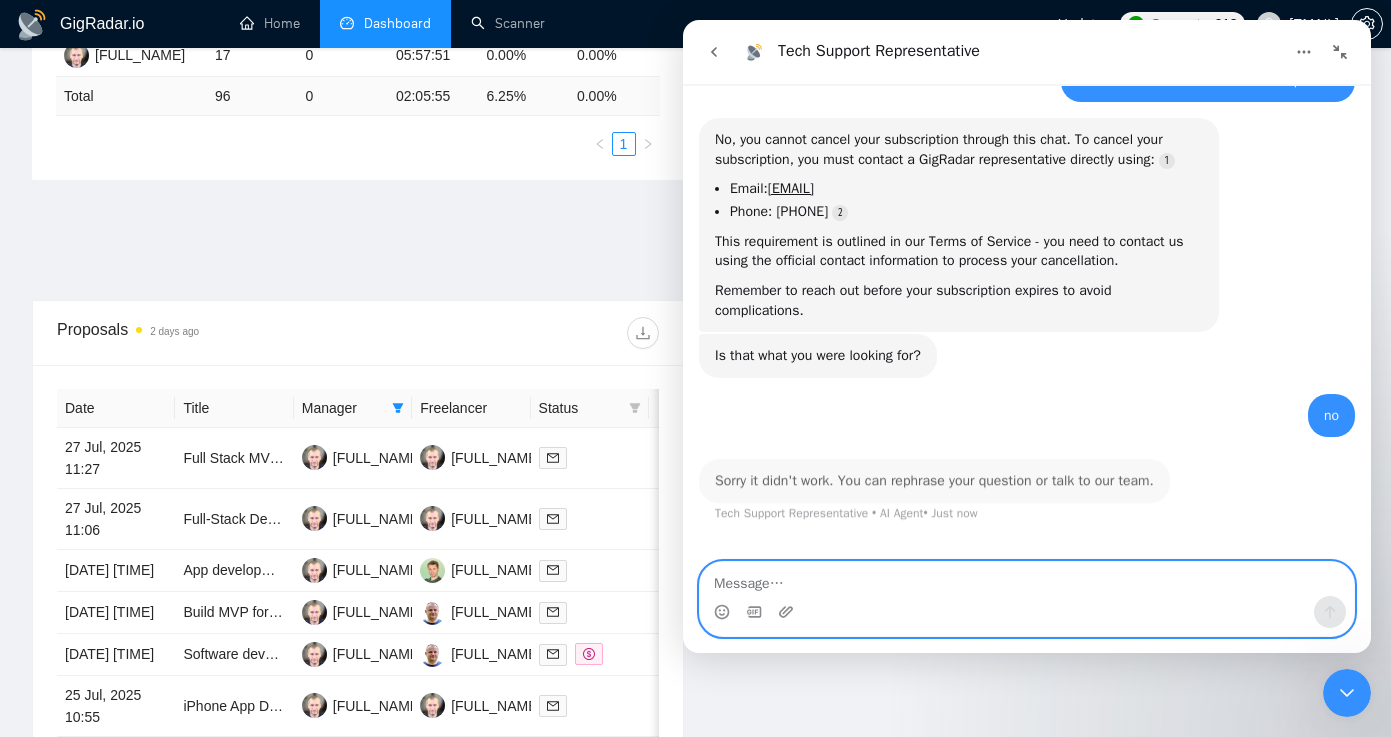 scroll, scrollTop: 958, scrollLeft: 0, axis: vertical 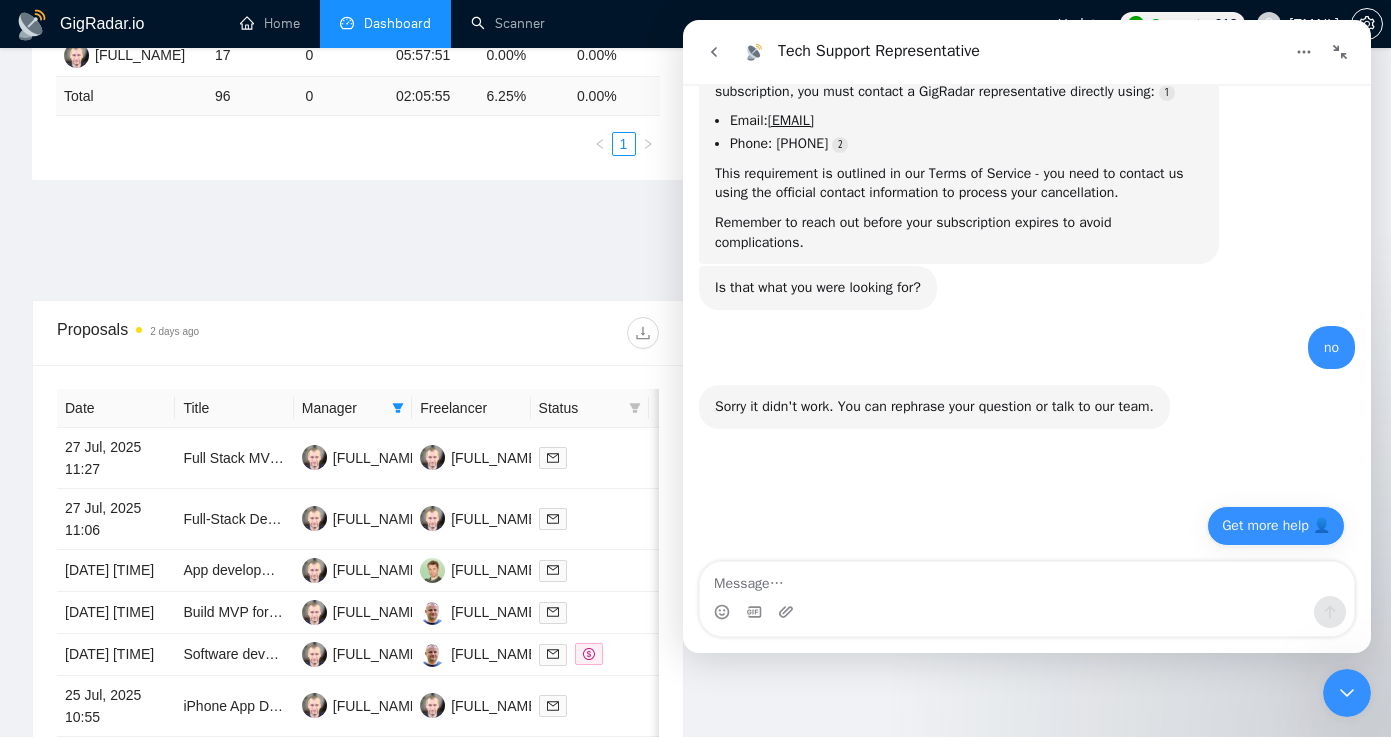 click on "Get more help 👤" at bounding box center [1276, 526] 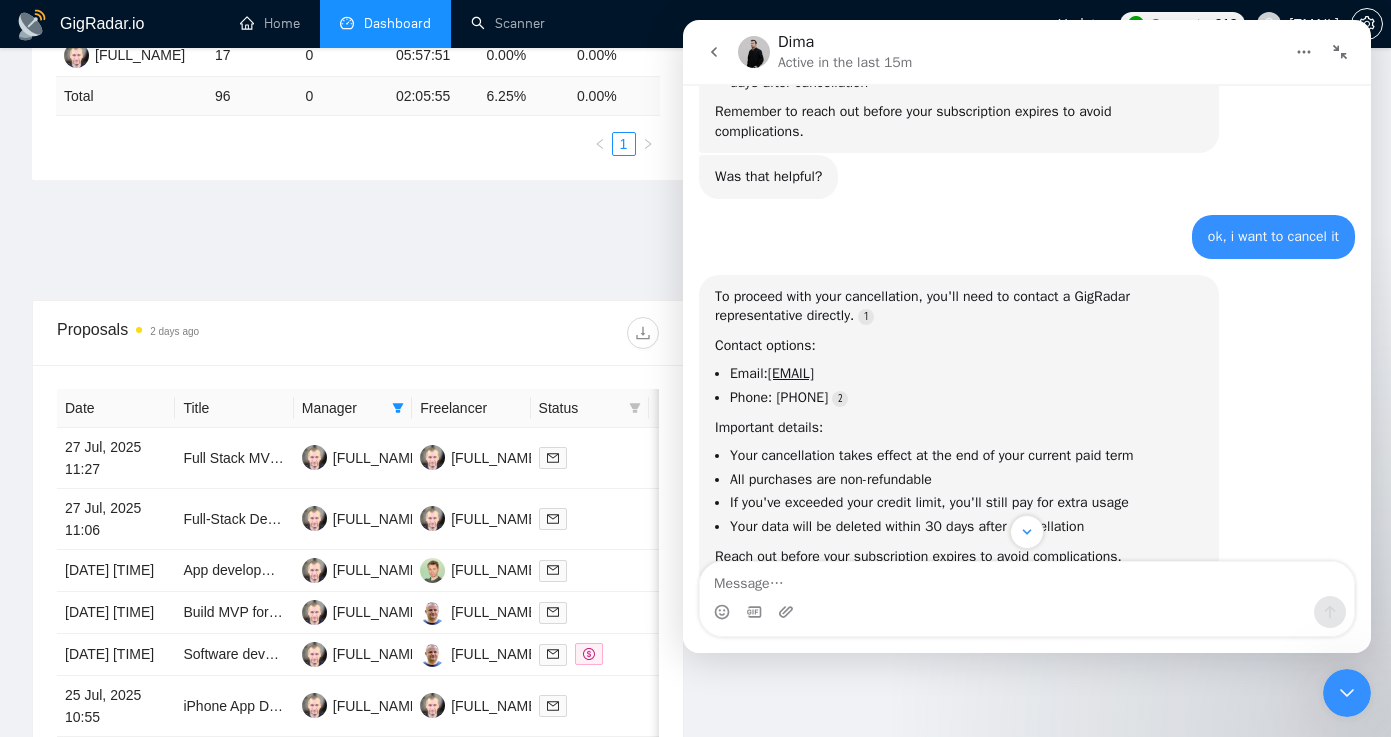 scroll, scrollTop: 1255, scrollLeft: 0, axis: vertical 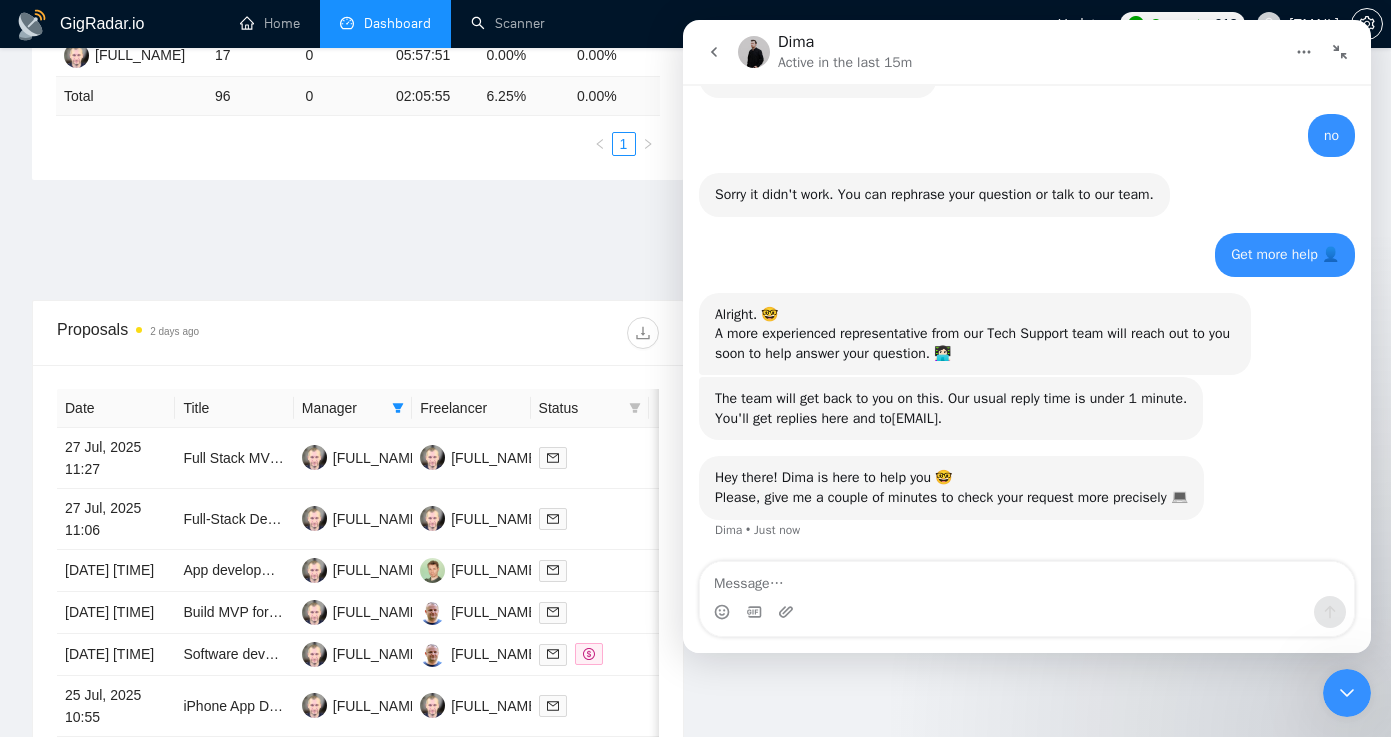 click on "Proposal Sending Stats 2 days ago By manager By Freelancer Name Proposals Replies Time PVR LRR Yurii Zakharchuk 43 0 02:01:13 9.30% 0.00% Yulia Ningsih 36 0 00:22:01 5.56% 0.00% Oleg Sieroochenko 17 0 05:57:51 0.00% 0.00% Total 96 0 02:05:55 6.25 % 0.00 % 1 Scanner Breakdown 2 days ago Scanner Name Bids Re PVR LRR CPR Score React Native Kate 0% 6 0 0.00% 0.00% $0.00 0.00% DevOps AWS (skipped) 0 0 0.00% 0.00% $0.00 0.00% HealthCare mobile 0 0 0.00% 0.00% $0.00 0.00% Flutter + Dart (Kate) 0% 3 0 0.00% 0.00% $0.00 0.00% Startup & MVP (skipped) 0 0 0.00% 0.00% $0.00 0.00% Total 36 0 5.56 % 0.00 % $ 0.00 0.00 % 1 2 3 New" at bounding box center (695, 62) 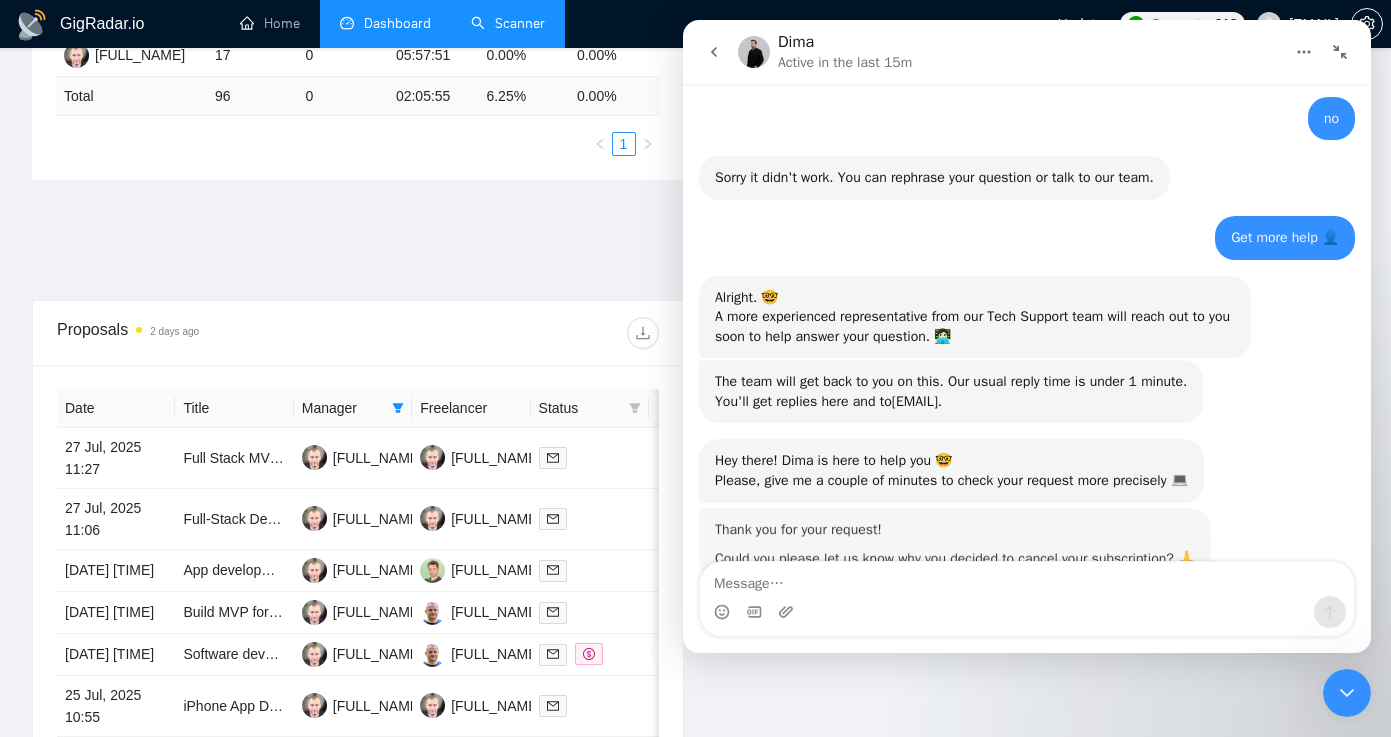 scroll, scrollTop: 1330, scrollLeft: 0, axis: vertical 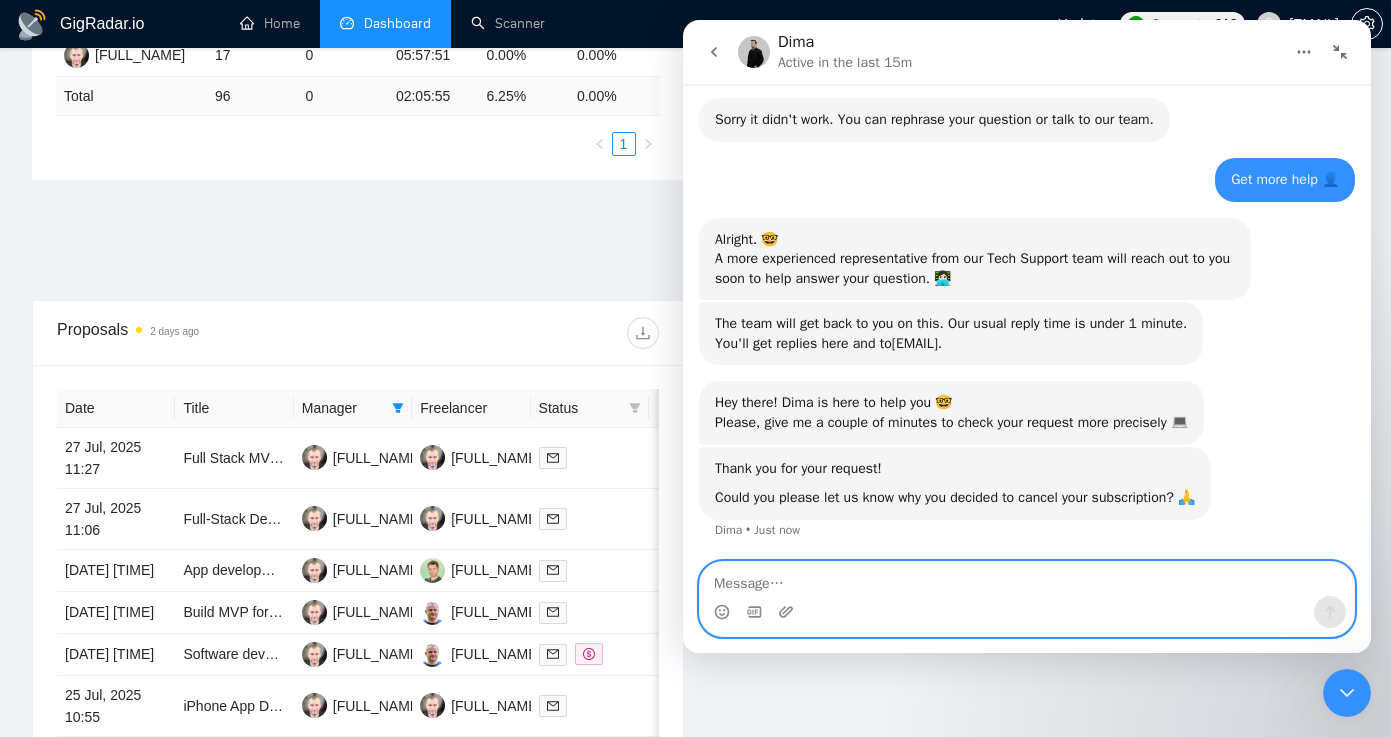 click at bounding box center (1027, 579) 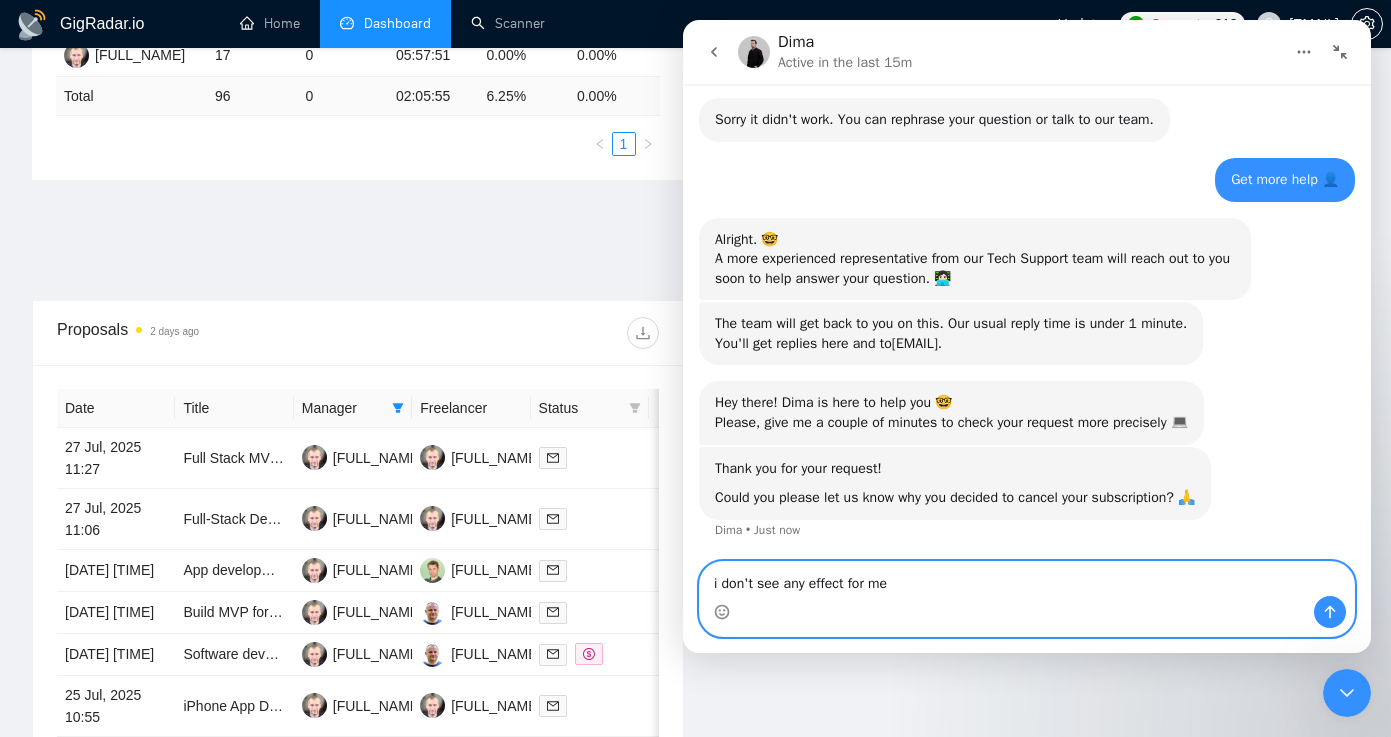 click on "i don't see any effect for me" at bounding box center (1027, 579) 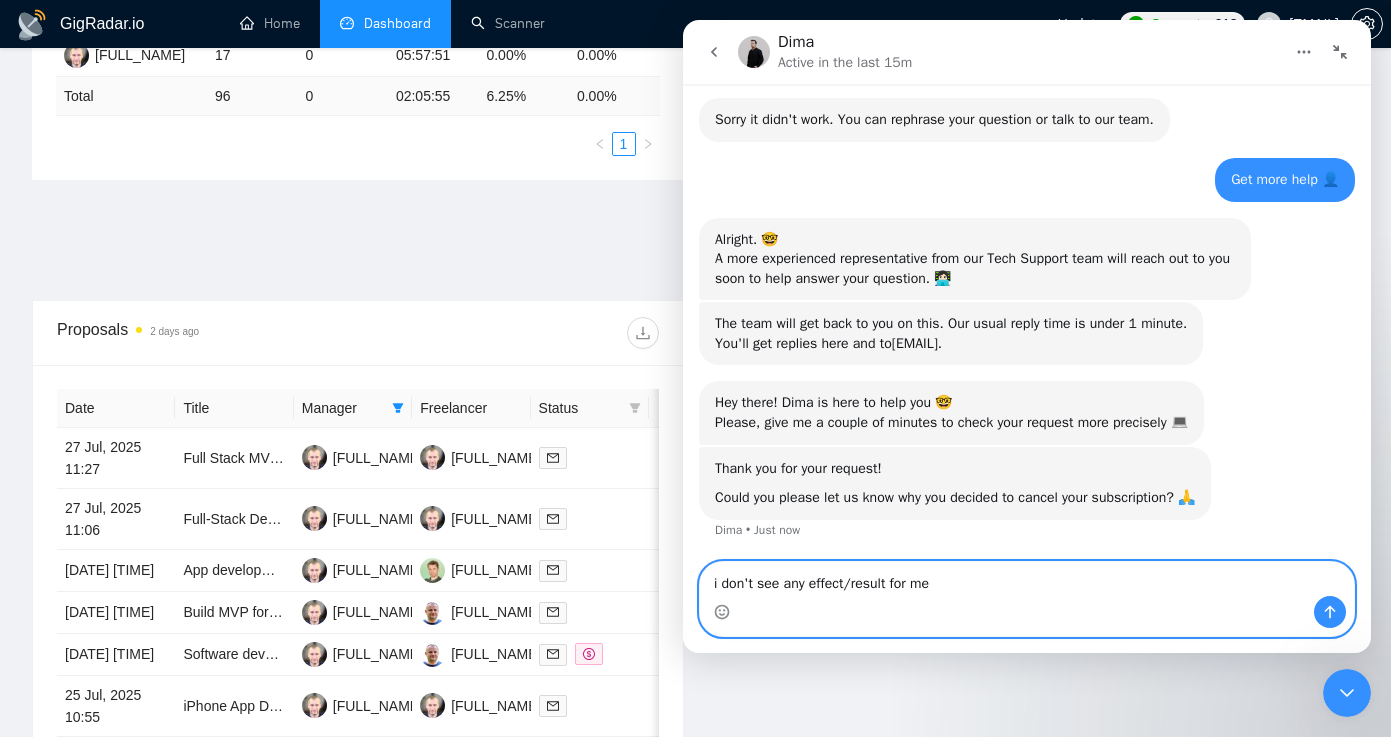 type on "i don't see any effect/result for me" 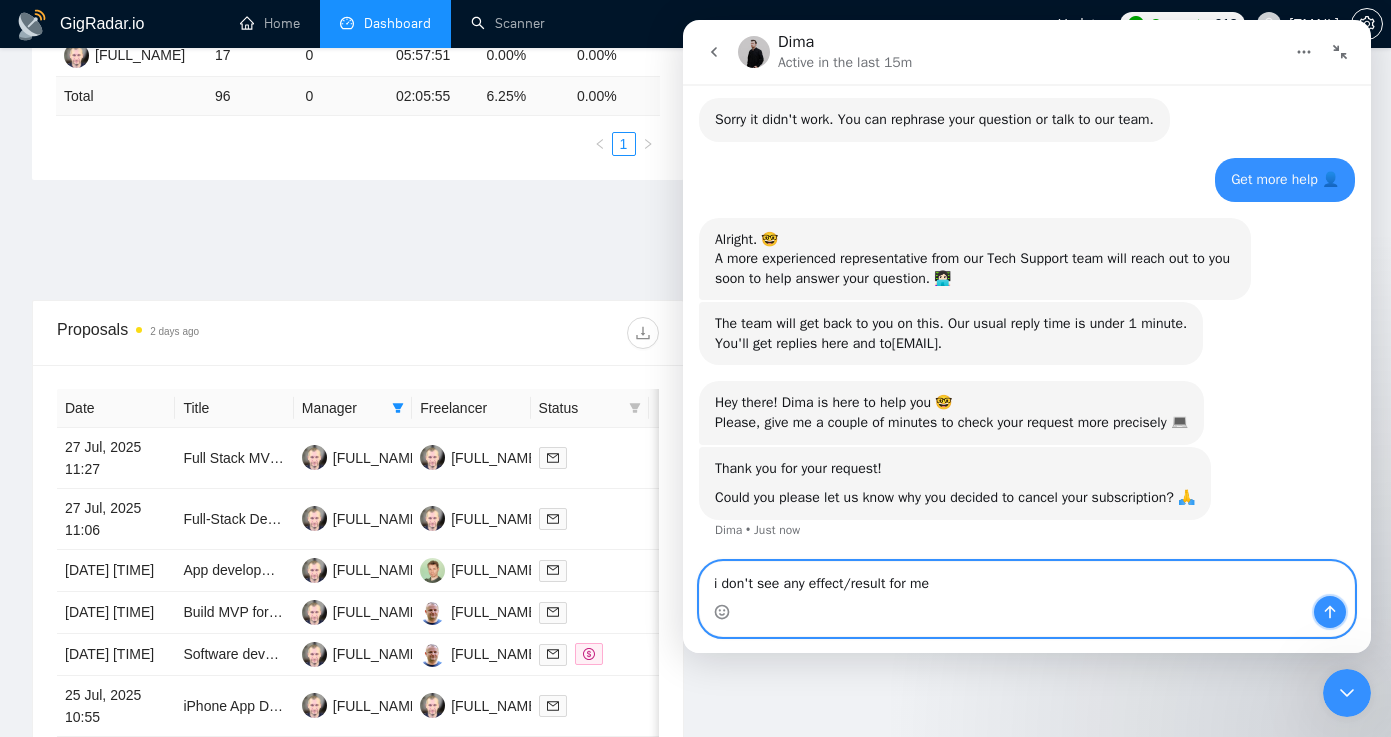 click 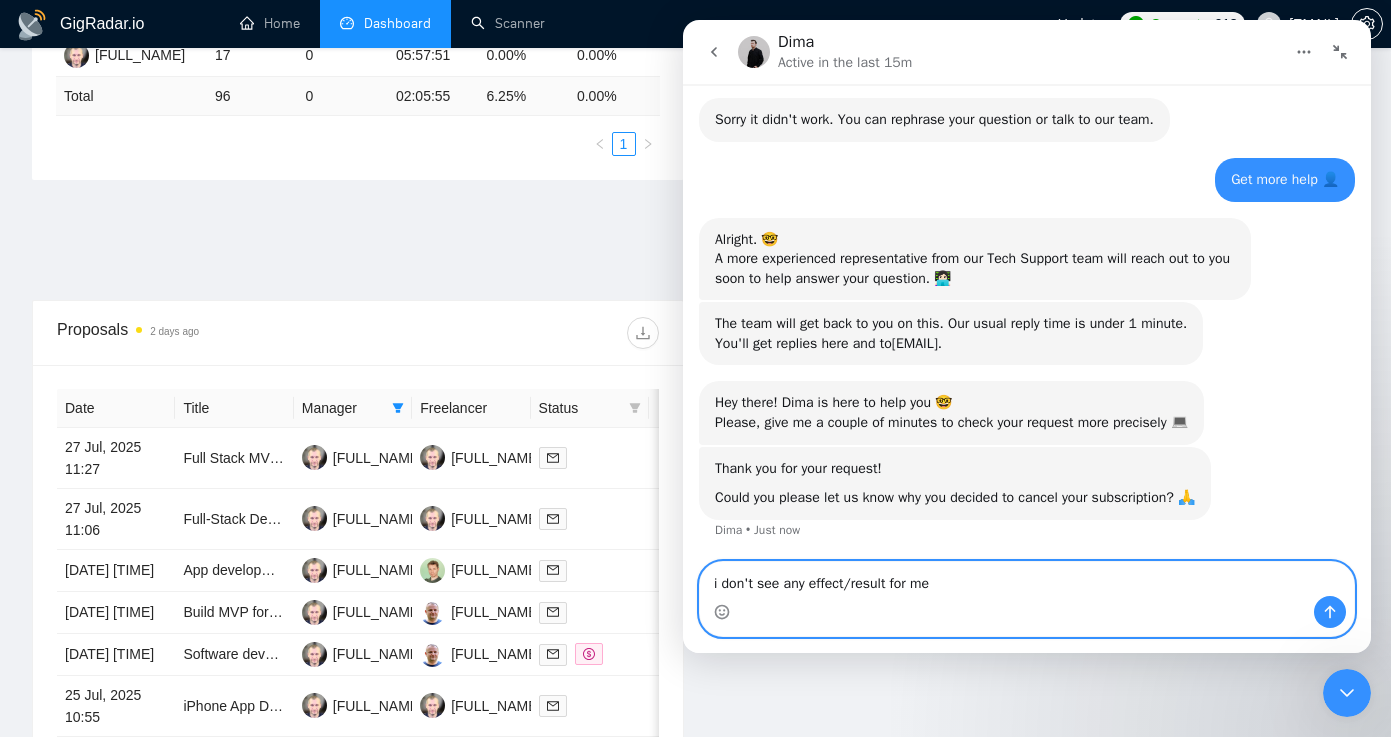 type 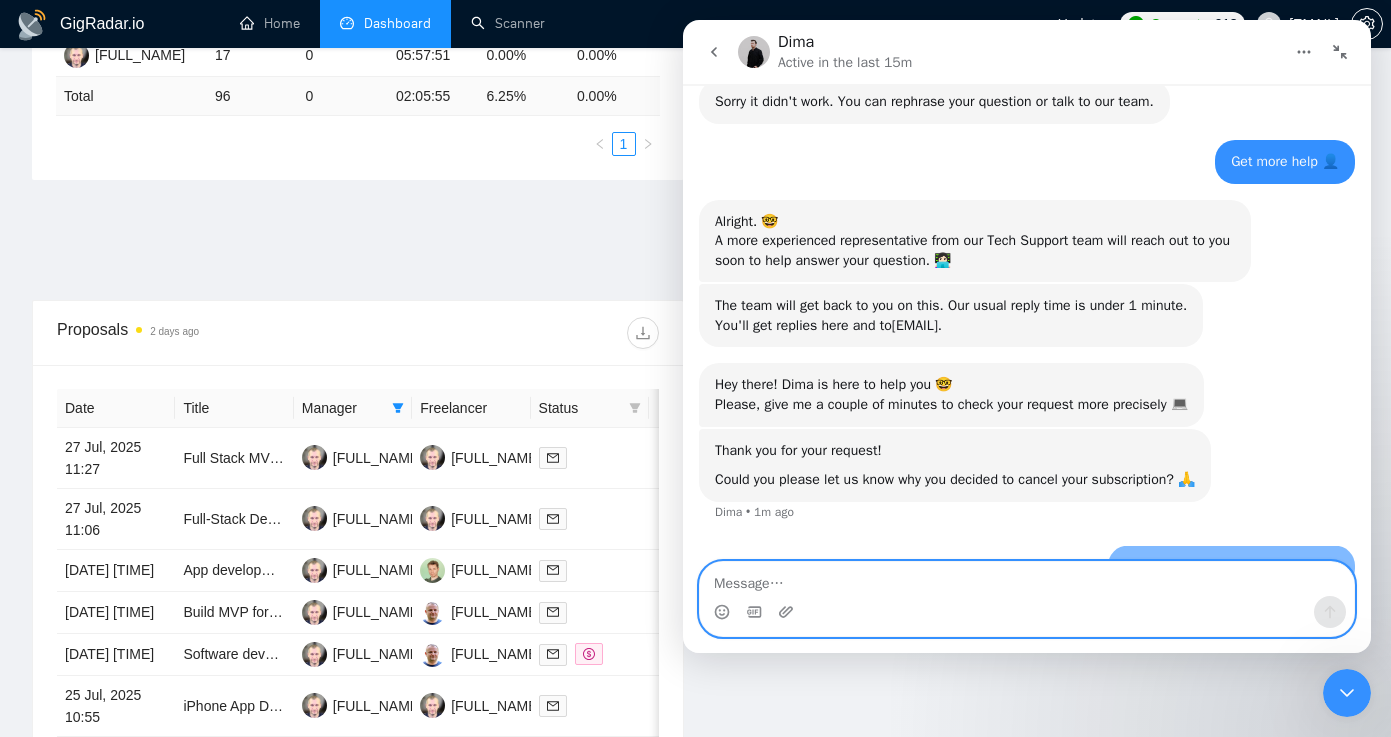 scroll, scrollTop: 1390, scrollLeft: 0, axis: vertical 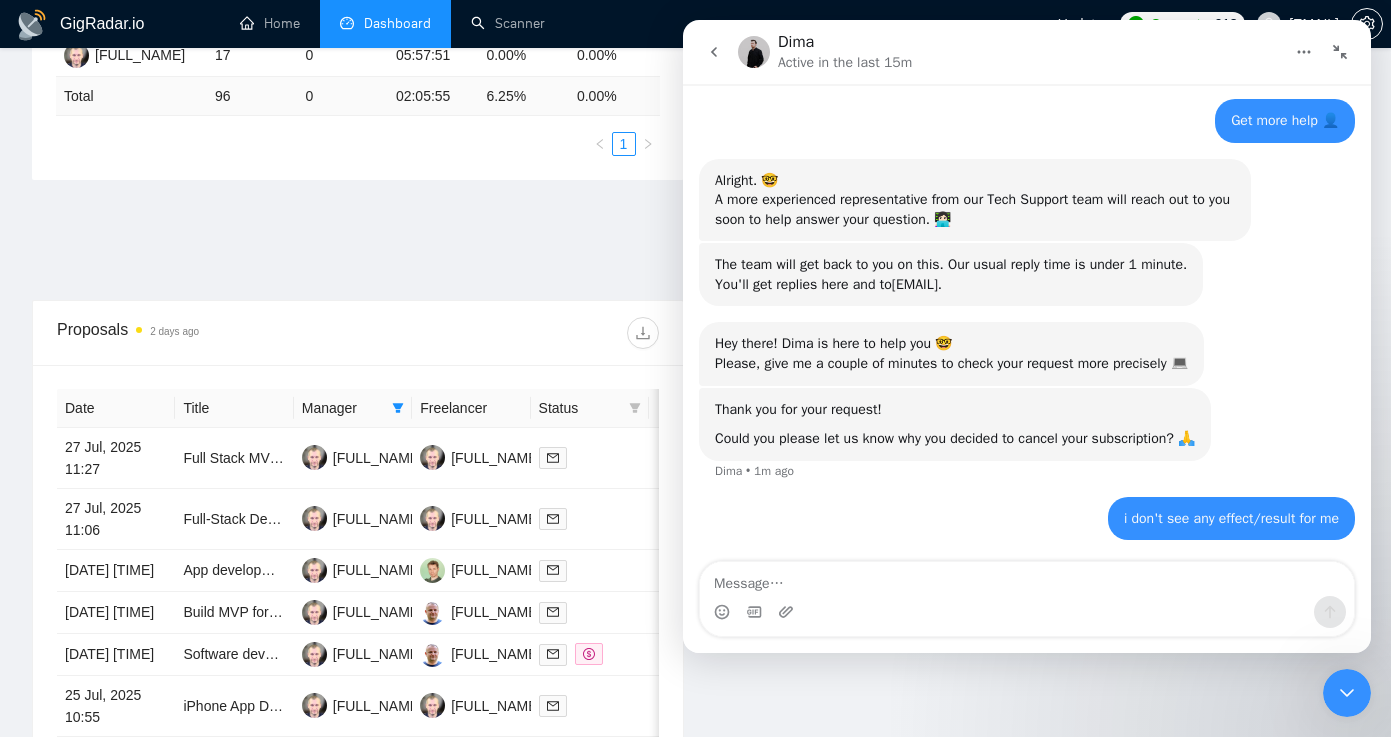 click 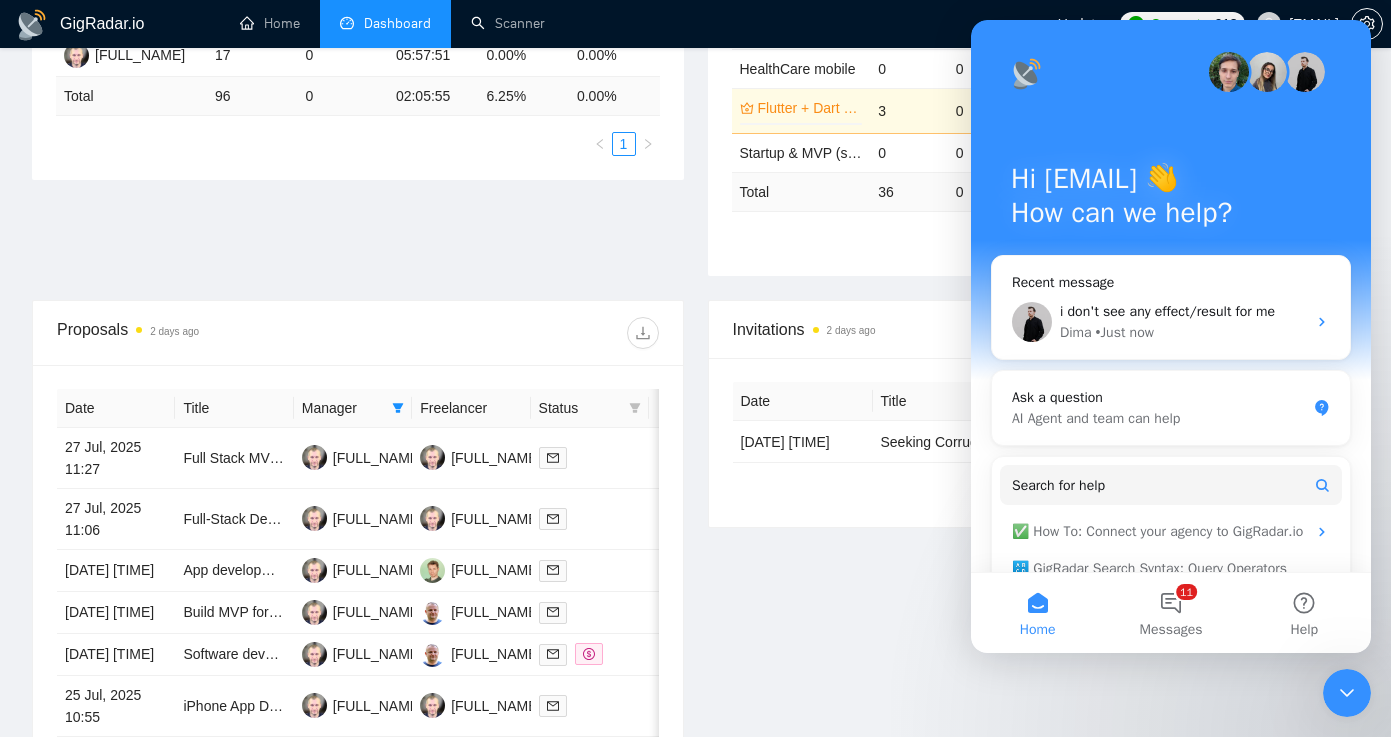 scroll, scrollTop: 0, scrollLeft: 0, axis: both 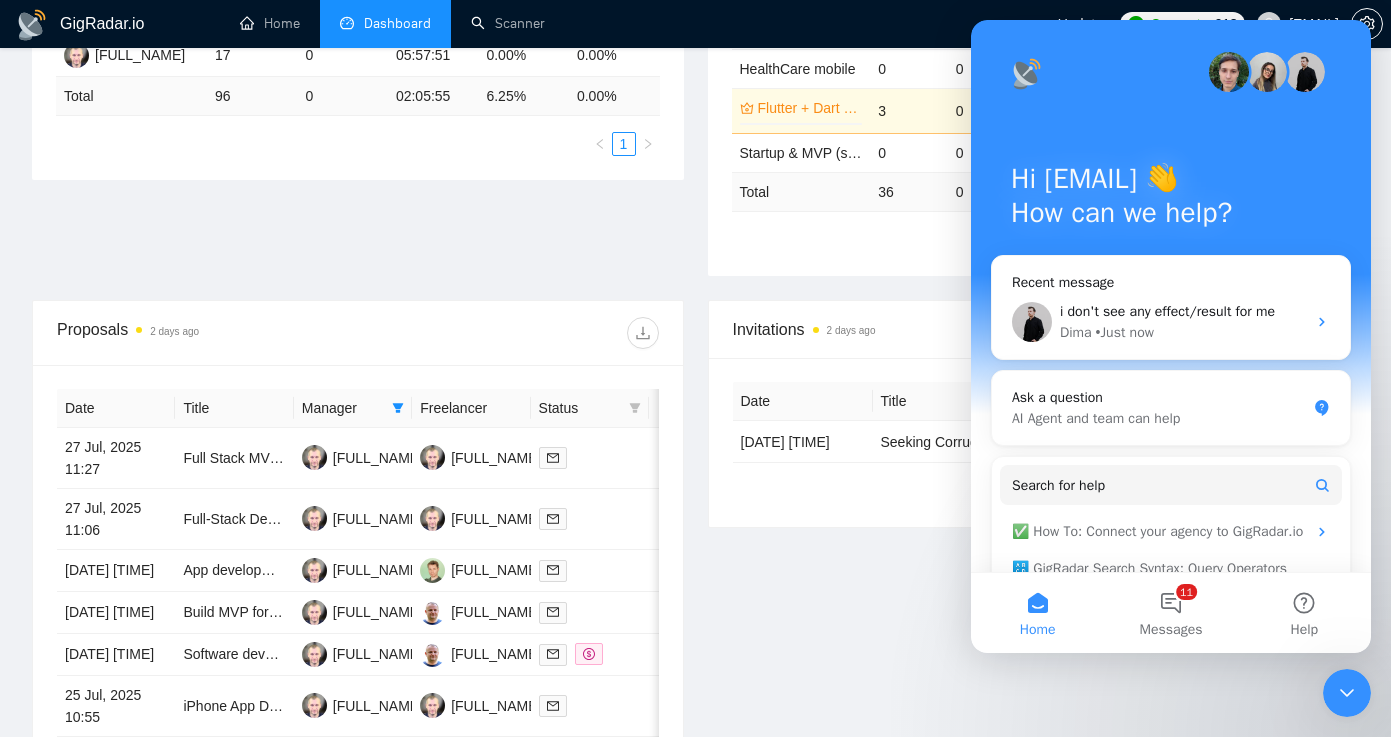 click 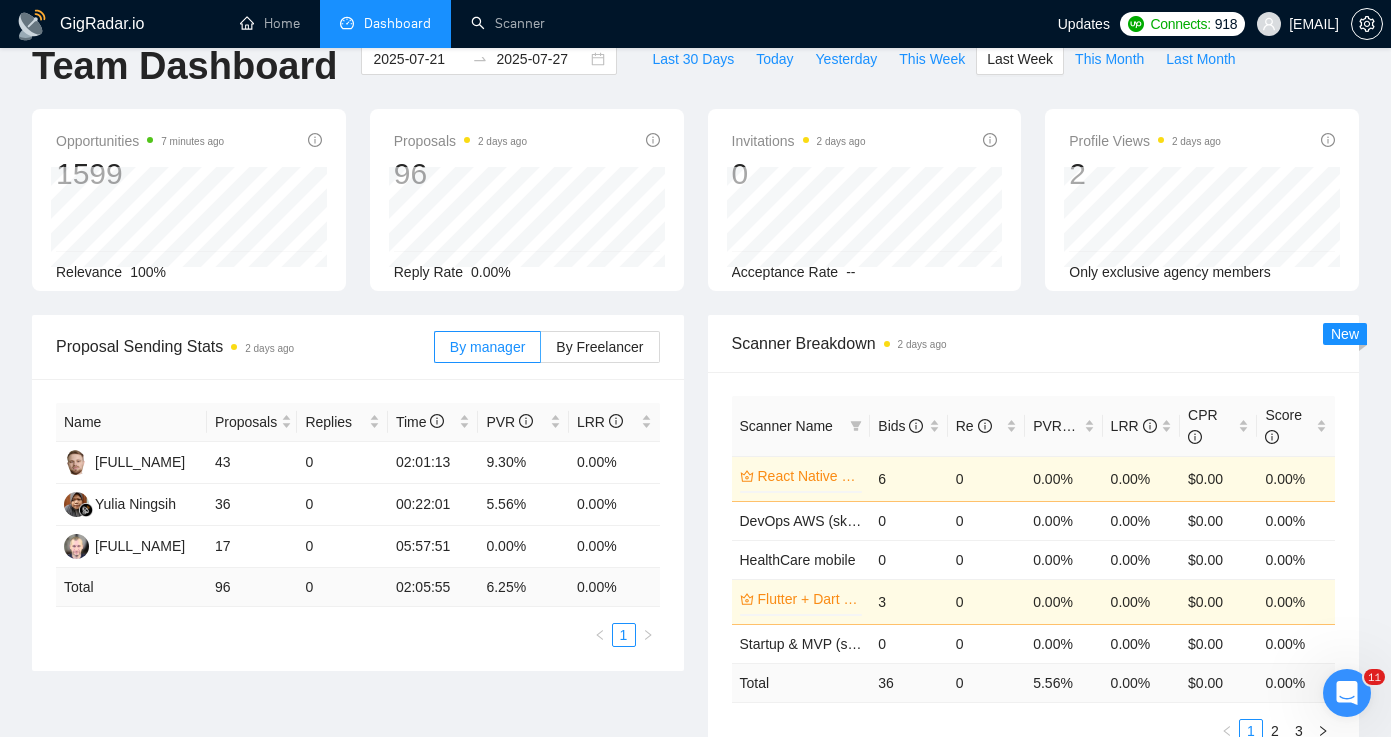 scroll, scrollTop: 0, scrollLeft: 0, axis: both 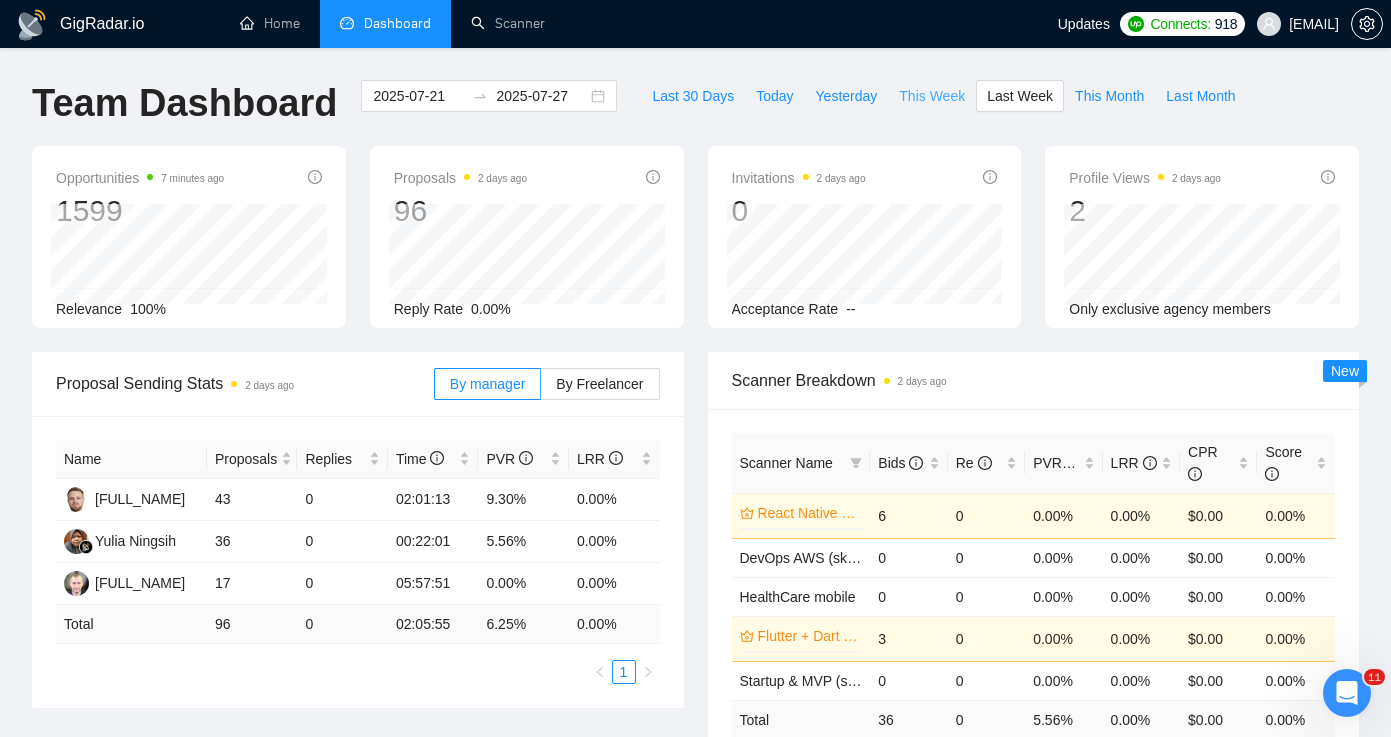 click on "This Week" at bounding box center [932, 96] 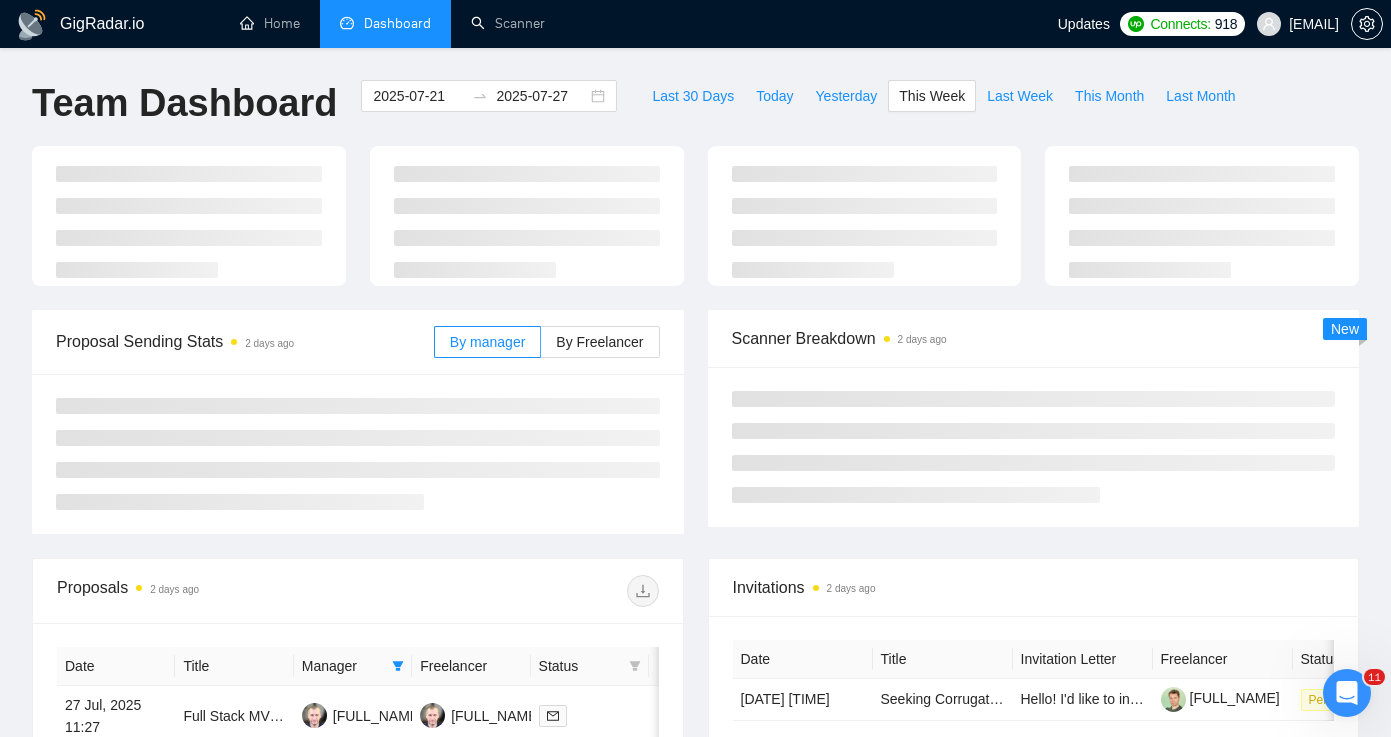 type on "2025-07-28" 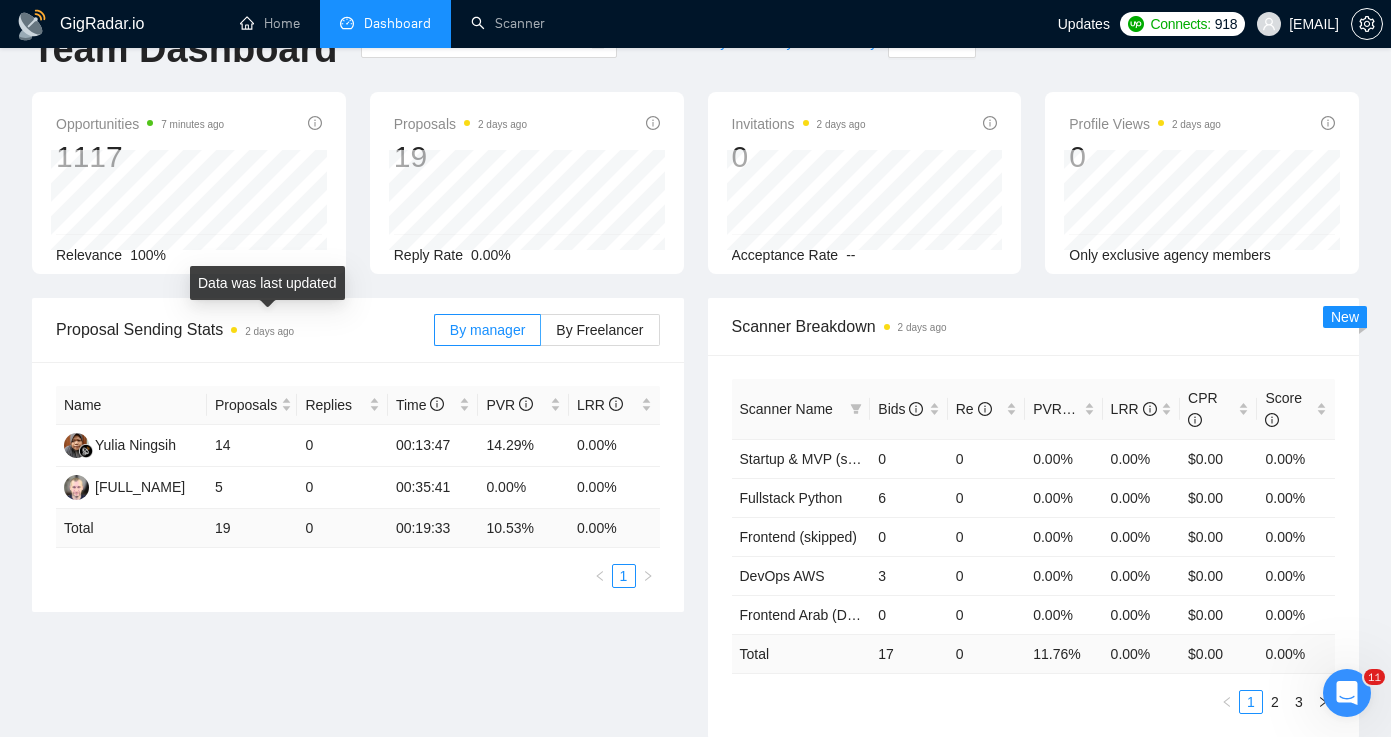 scroll, scrollTop: 0, scrollLeft: 0, axis: both 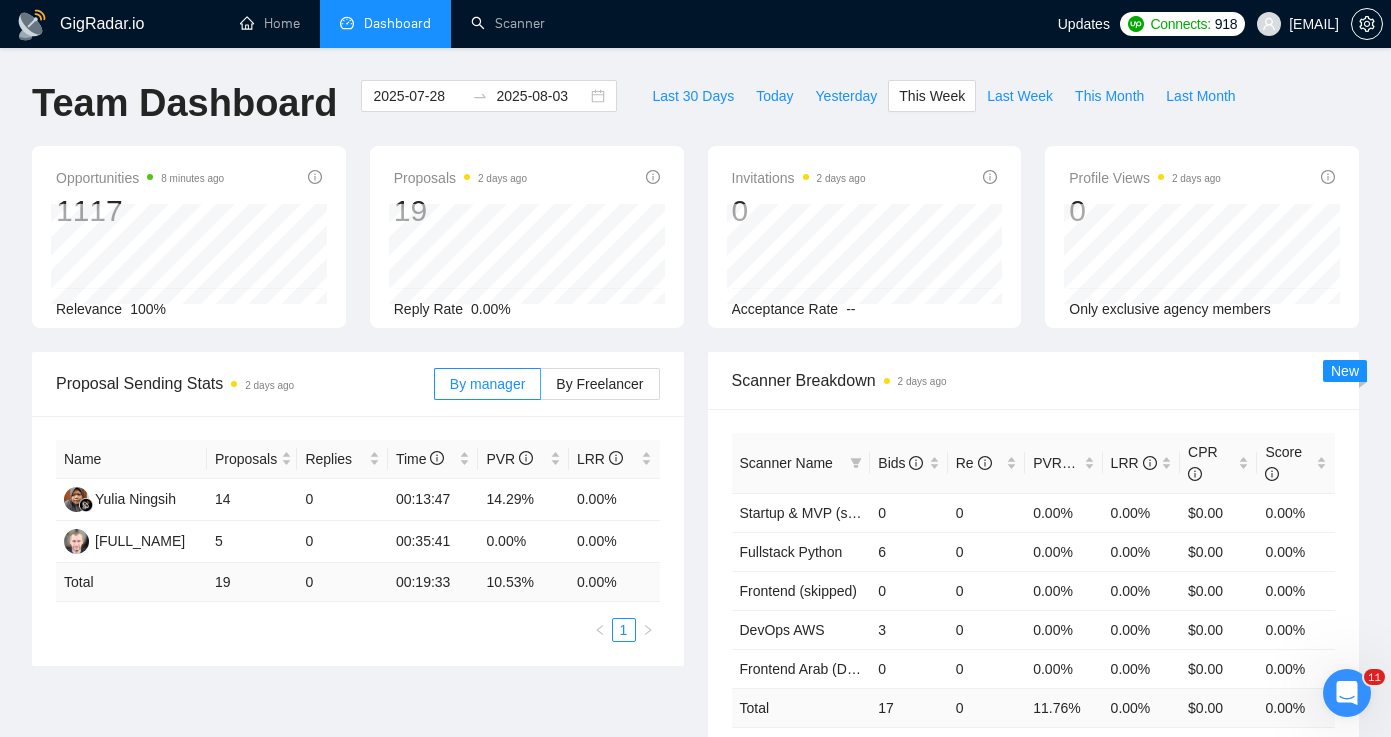 click 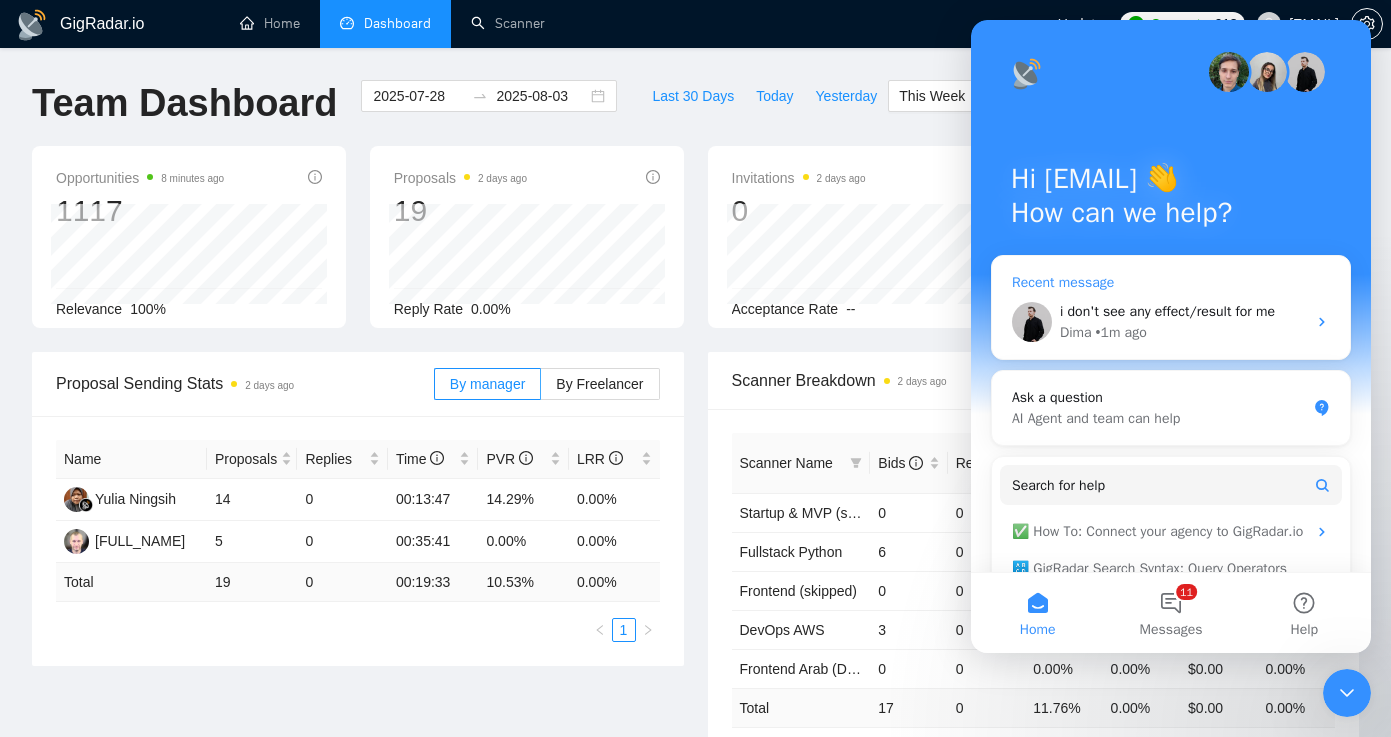 click on "Dima • 1m ago" at bounding box center [1183, 332] 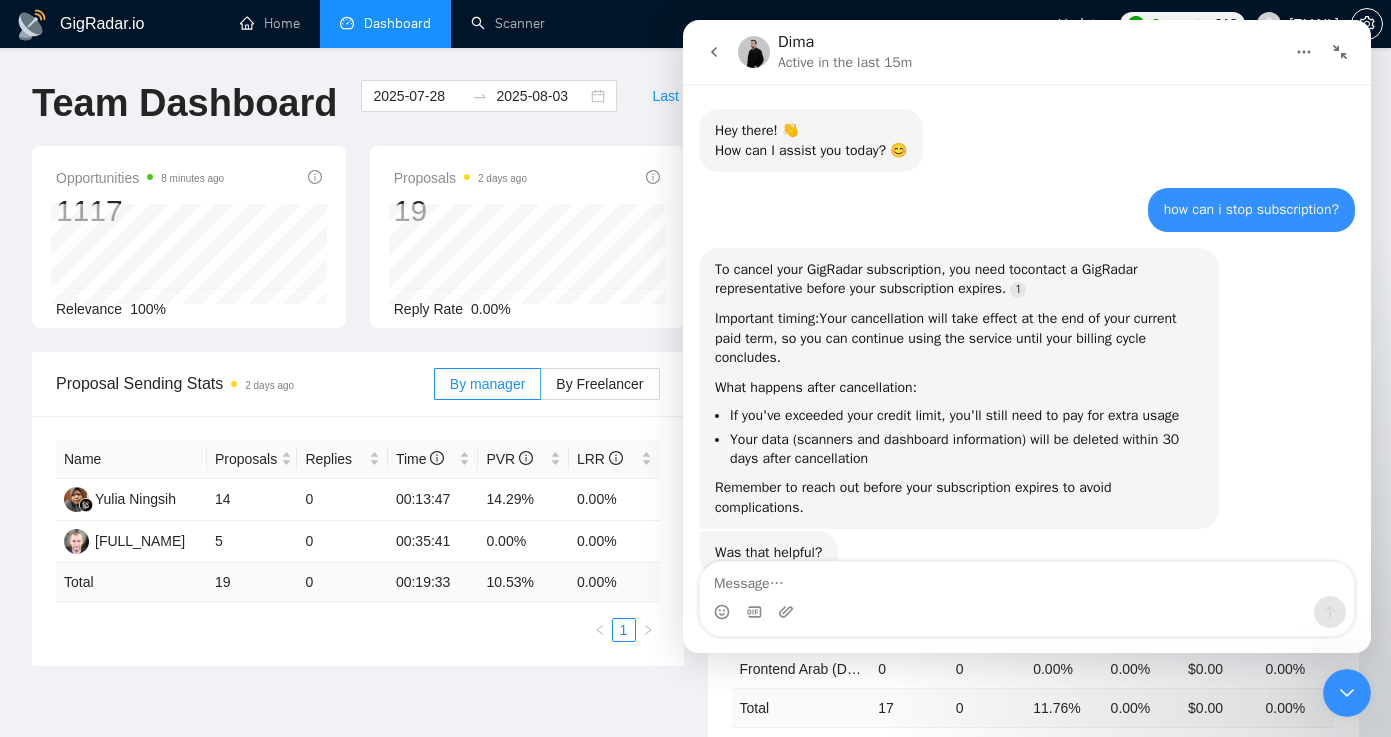 scroll, scrollTop: 0, scrollLeft: 0, axis: both 